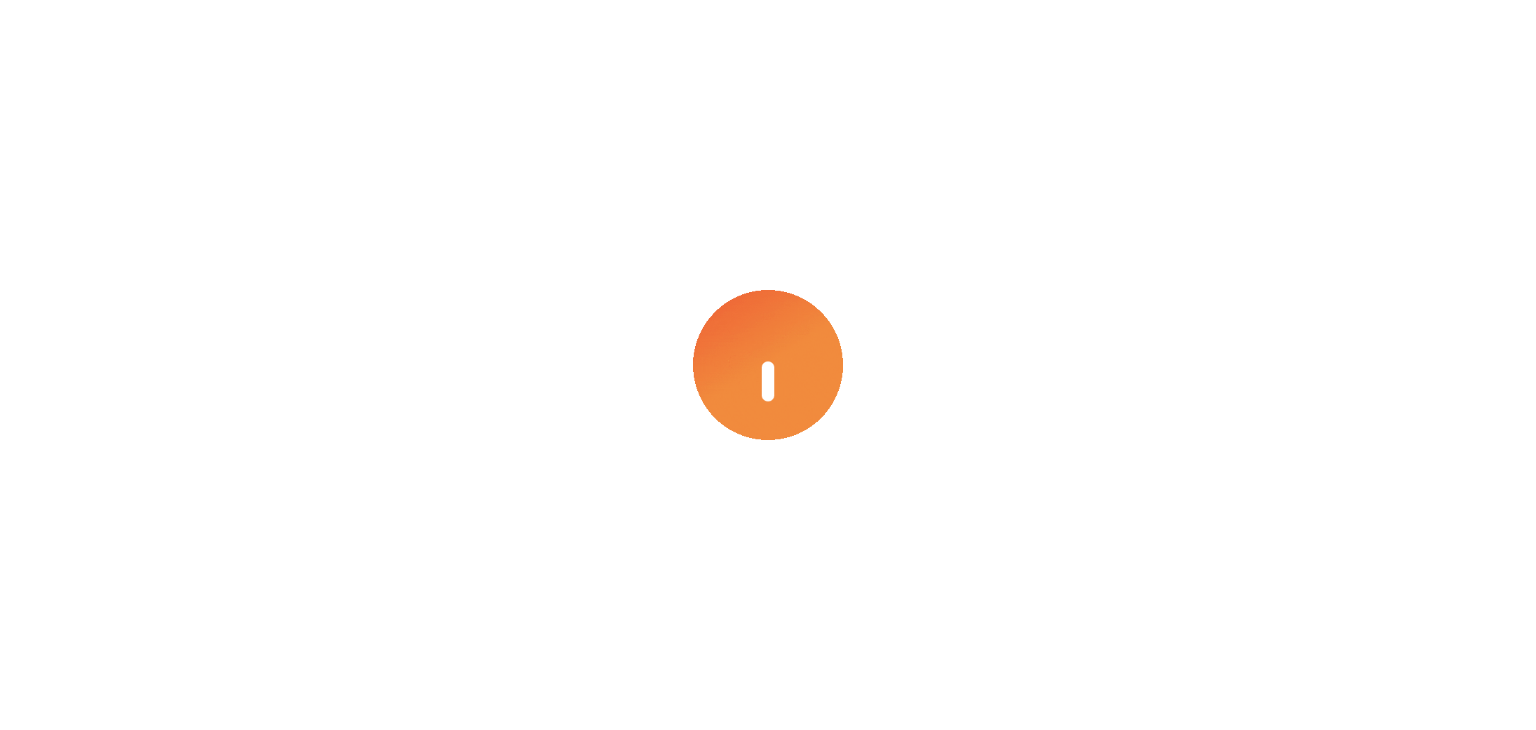 scroll, scrollTop: 0, scrollLeft: 0, axis: both 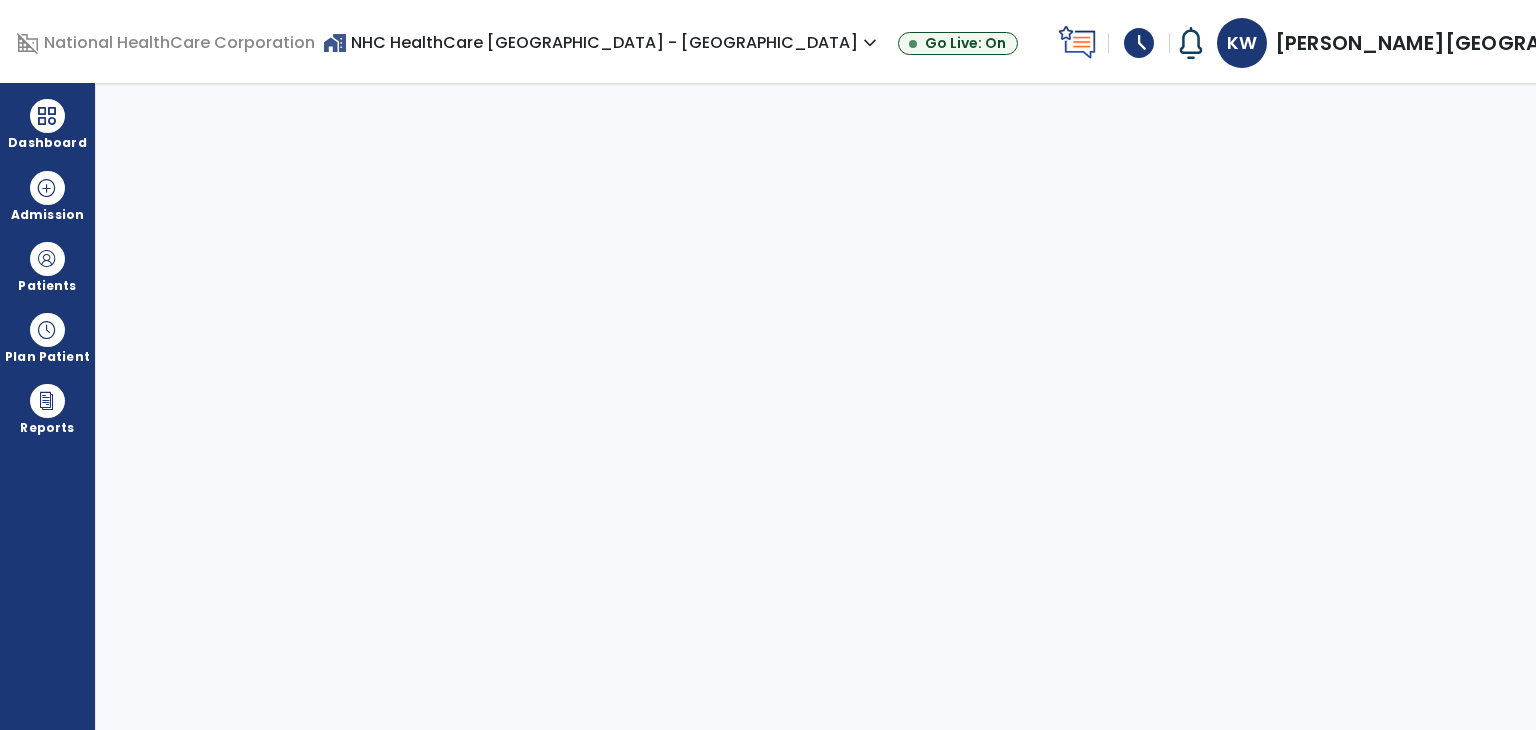 select on "****" 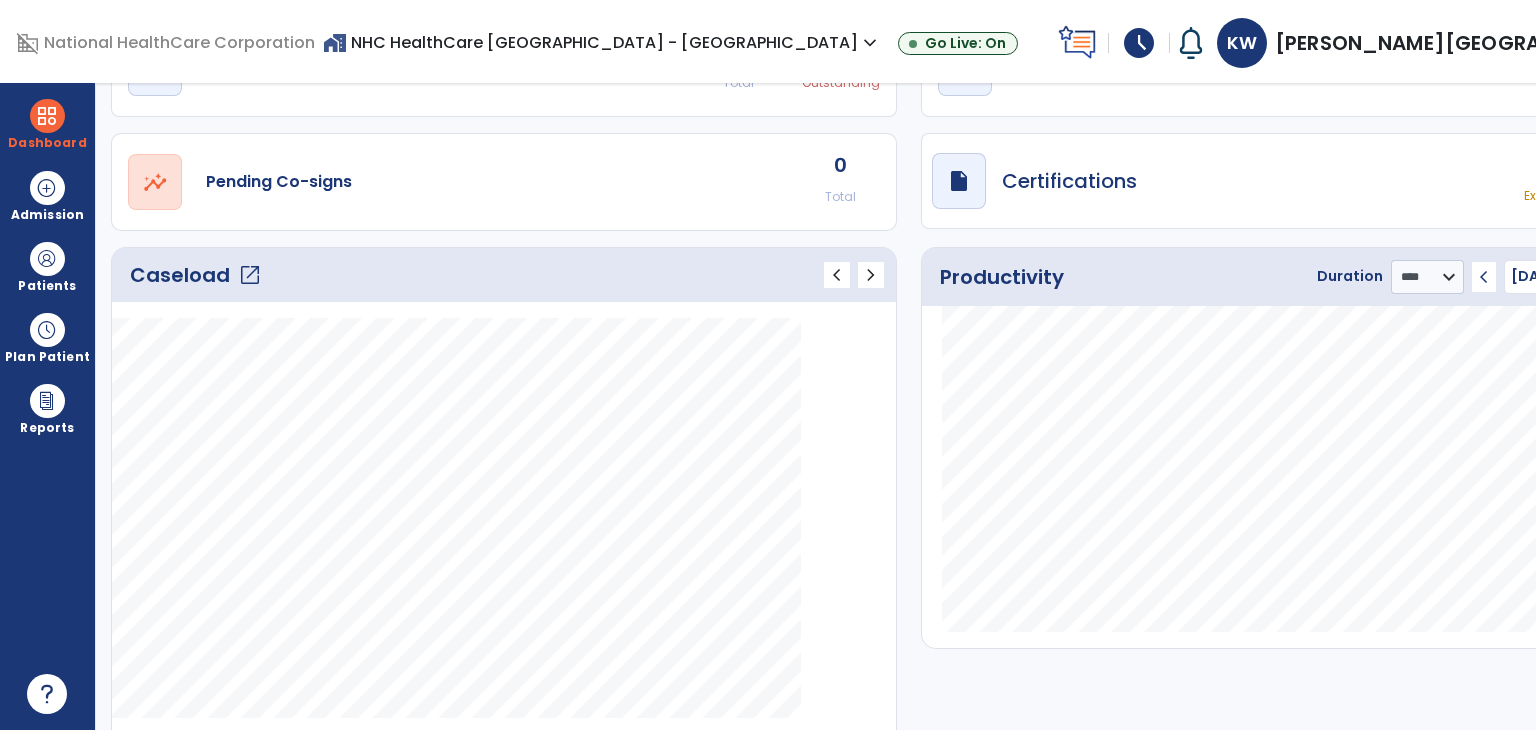 scroll, scrollTop: 0, scrollLeft: 0, axis: both 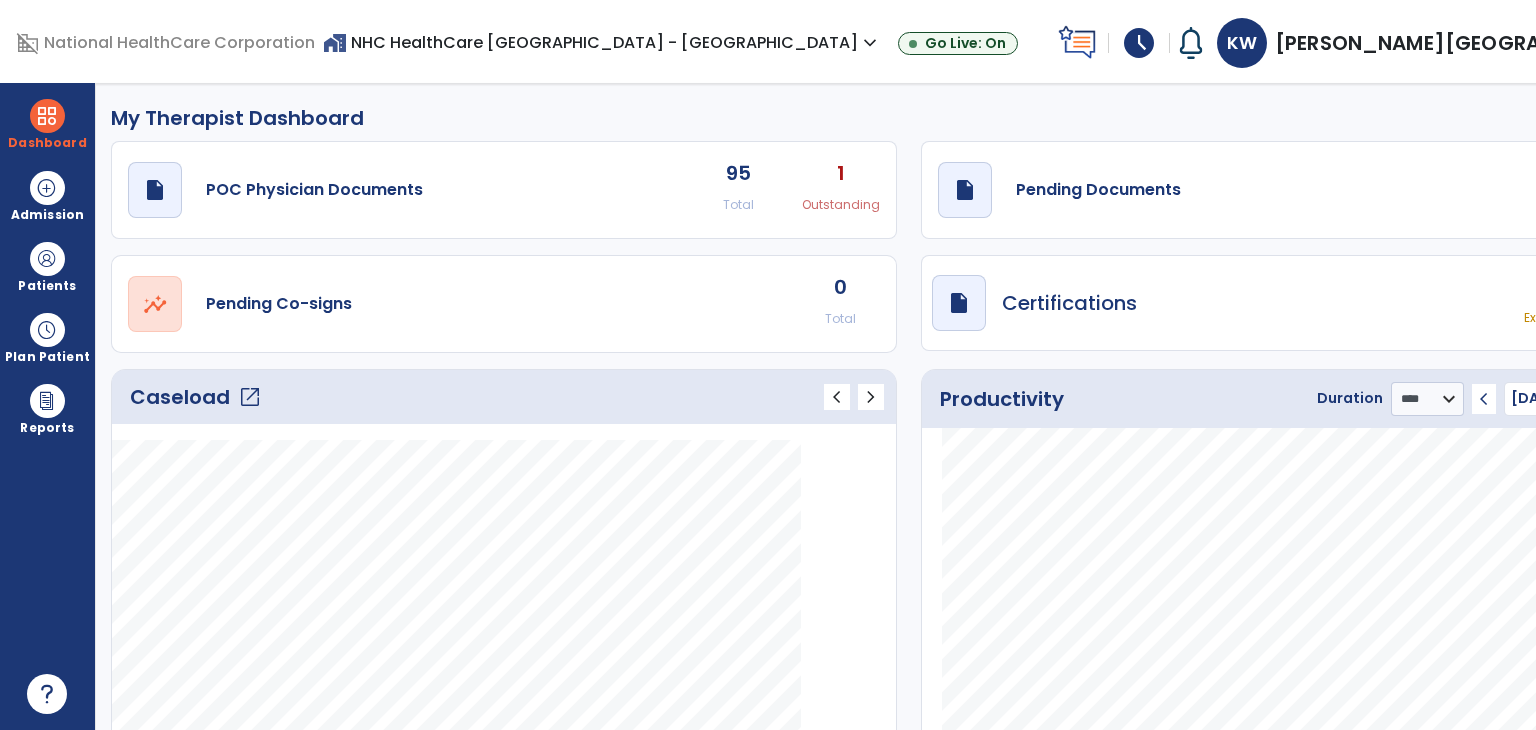 click on "Caseload   open_in_new" 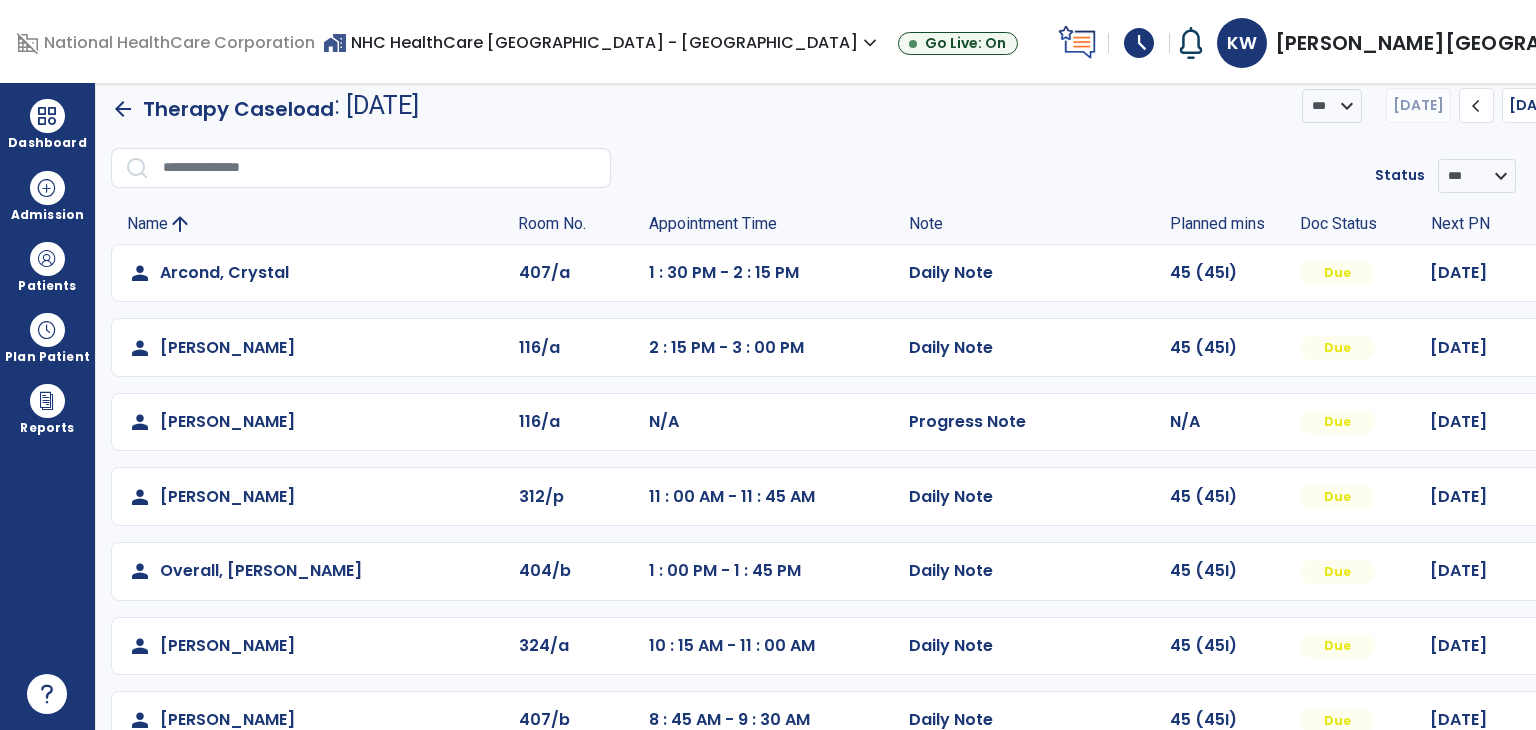 scroll, scrollTop: 0, scrollLeft: 0, axis: both 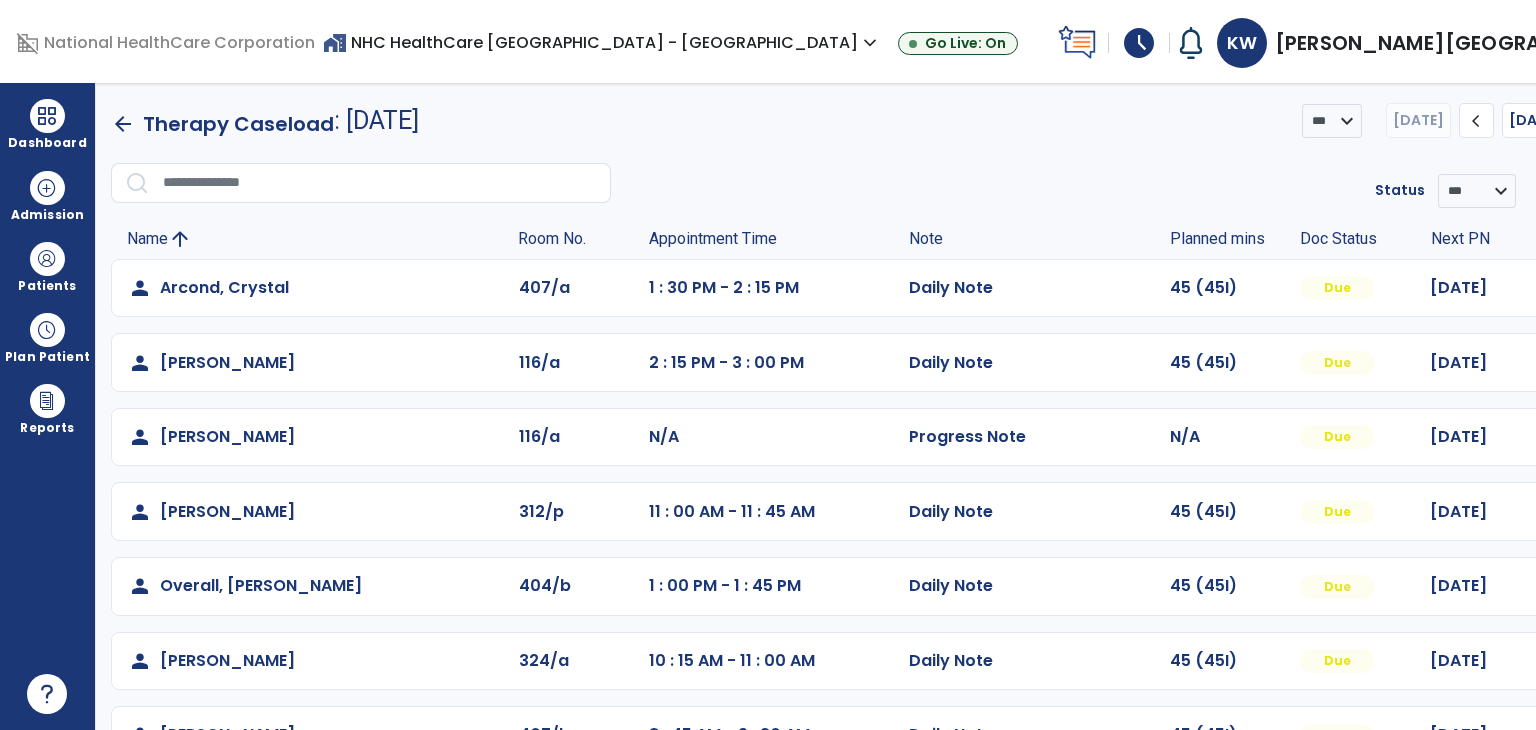click on "menu   Export List   Print List" 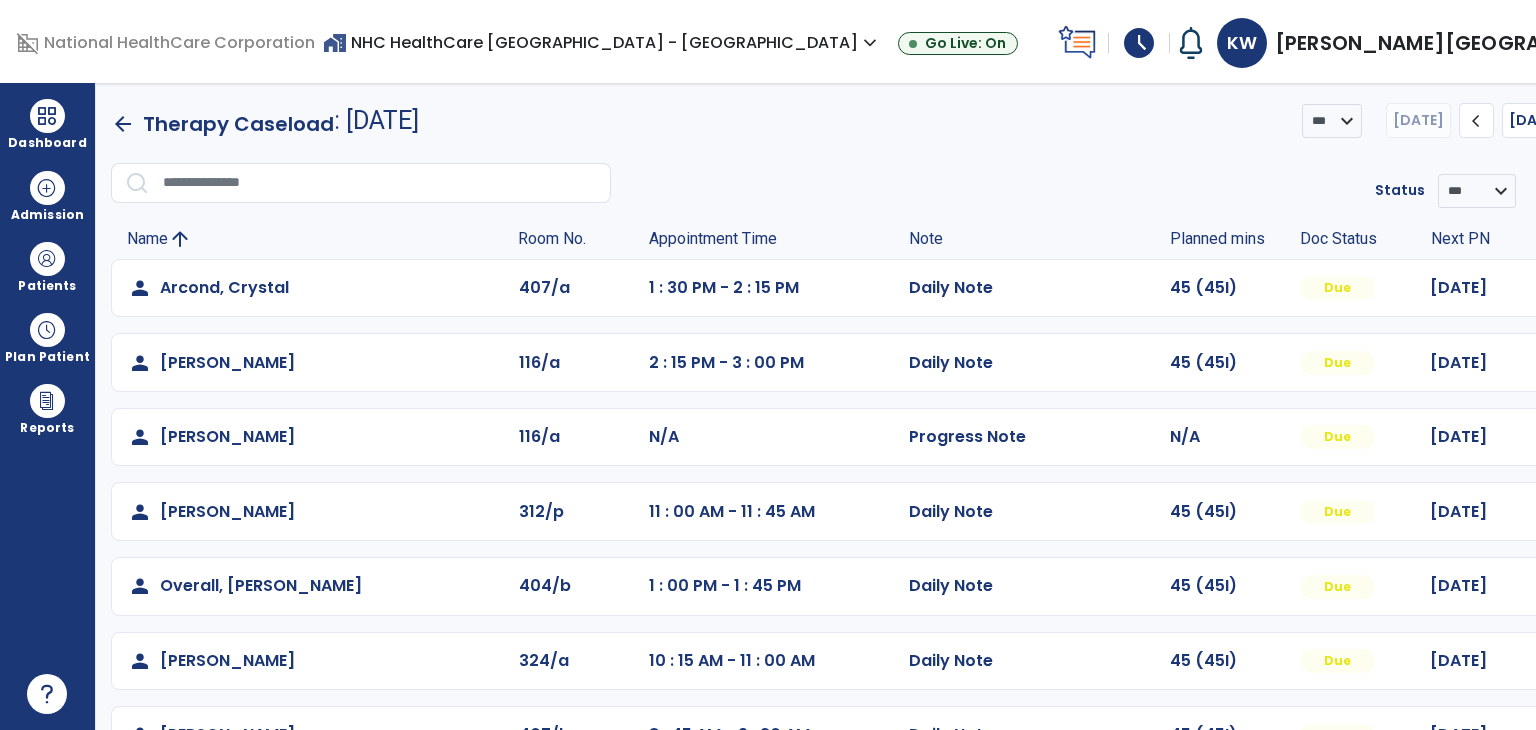 click on "Print List" 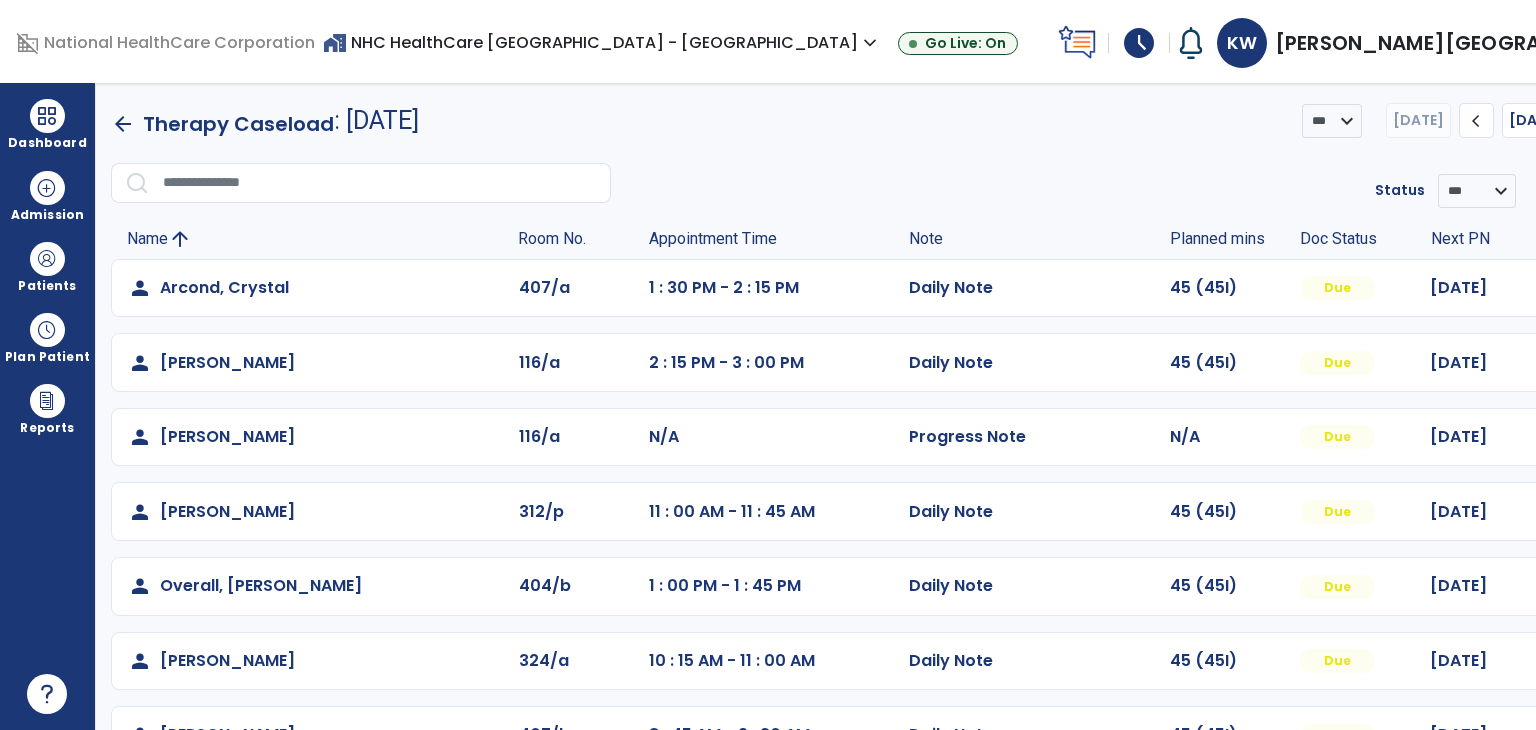 scroll, scrollTop: 0, scrollLeft: 0, axis: both 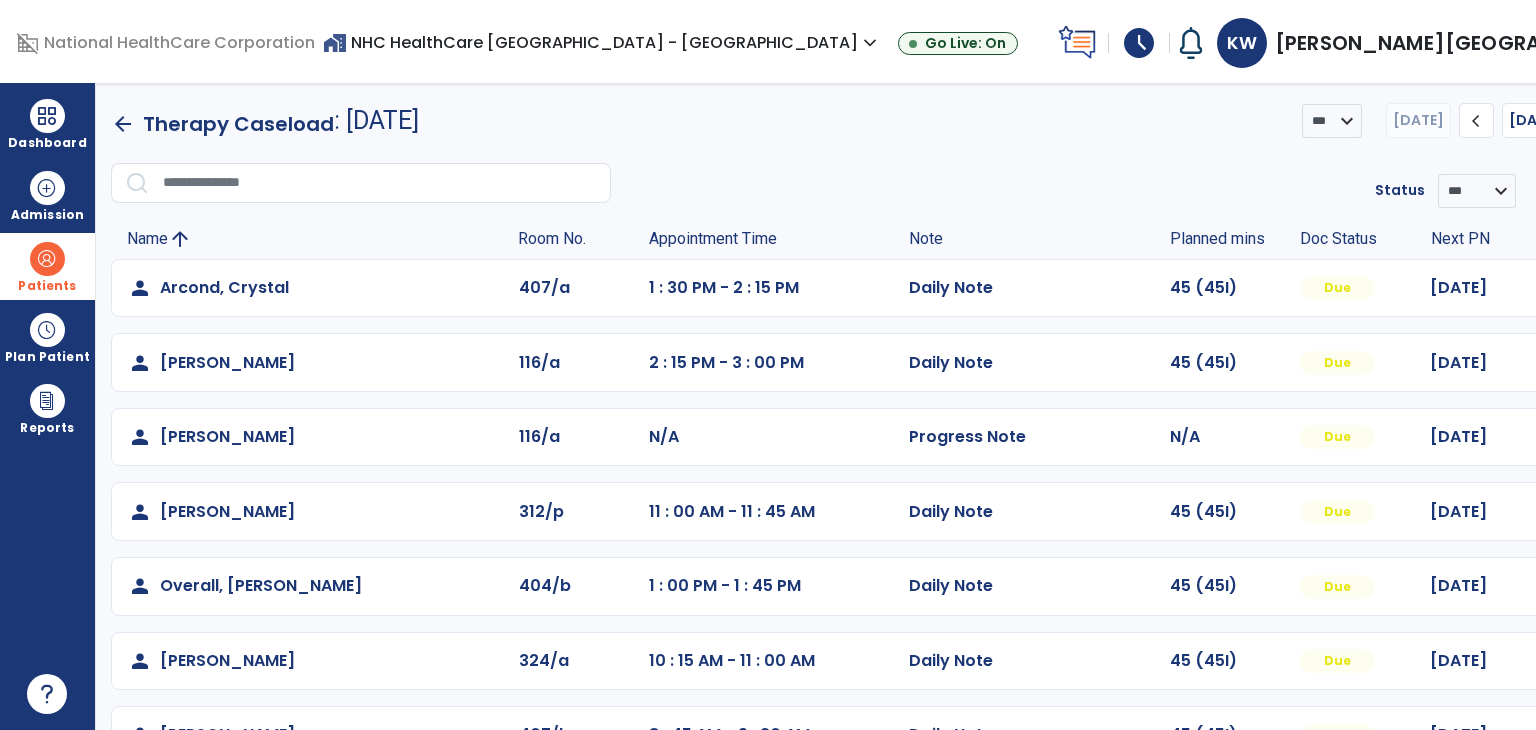 click on "Patients" at bounding box center (47, 266) 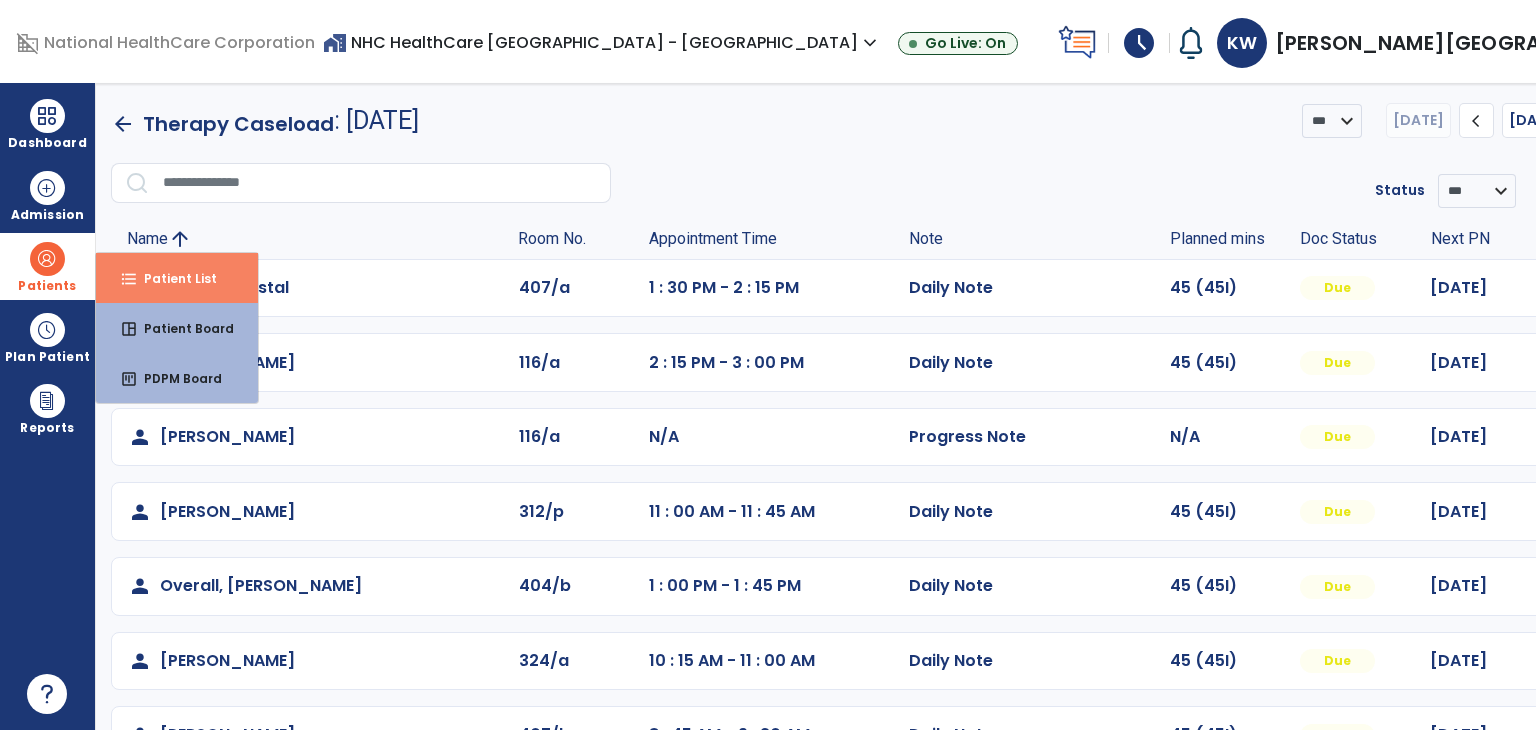 click on "format_list_bulleted  Patient List" at bounding box center (177, 278) 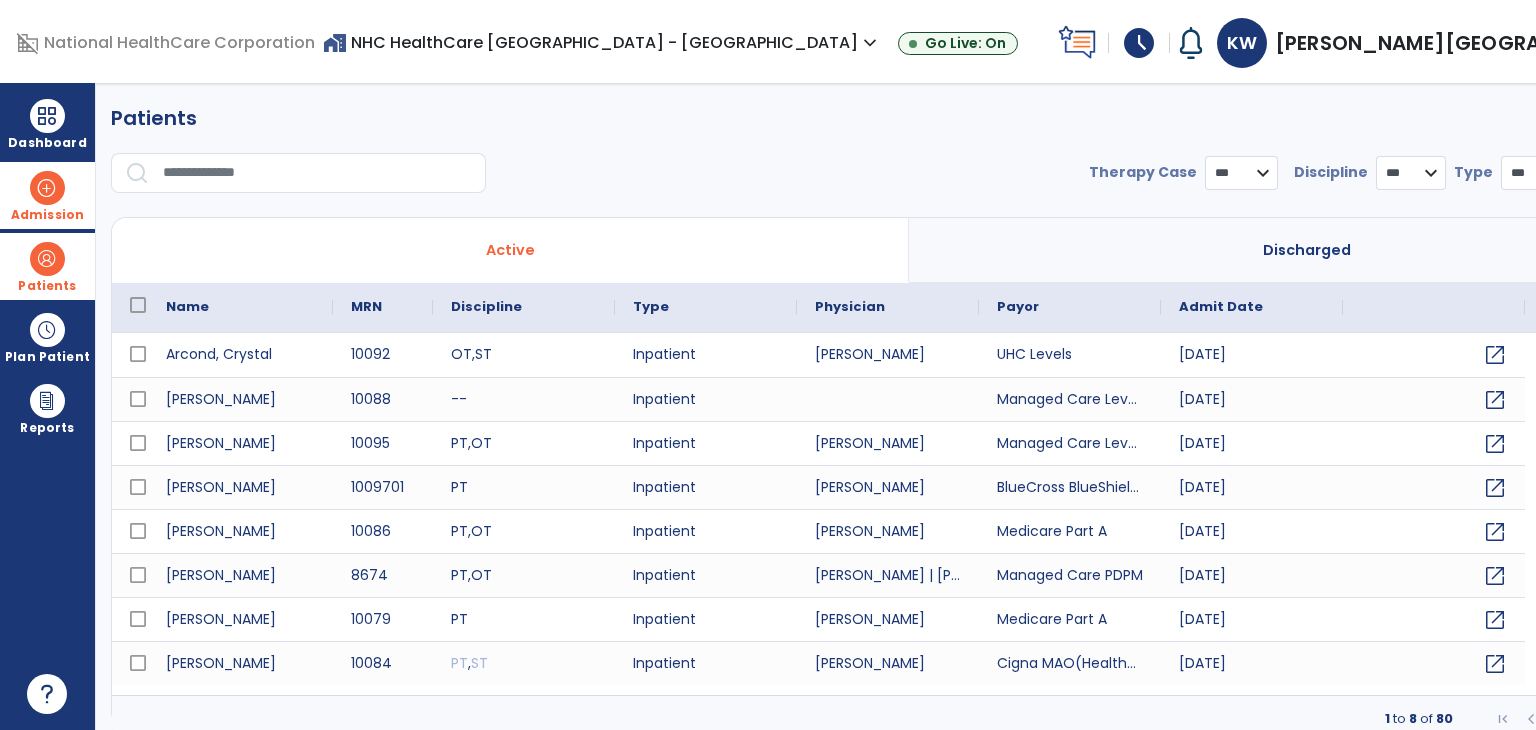 click on "Admission" at bounding box center [47, 215] 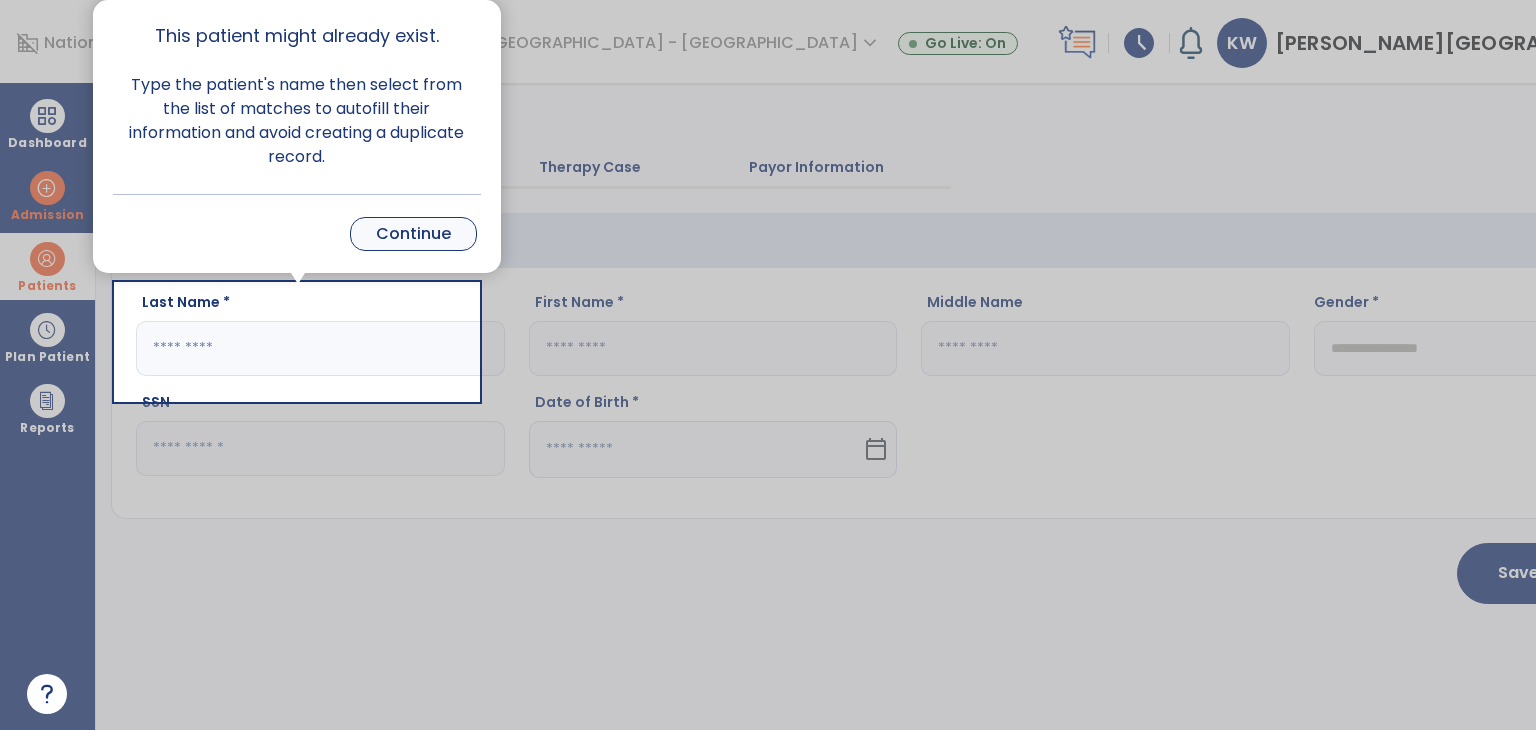 click on "Continue" at bounding box center (413, 234) 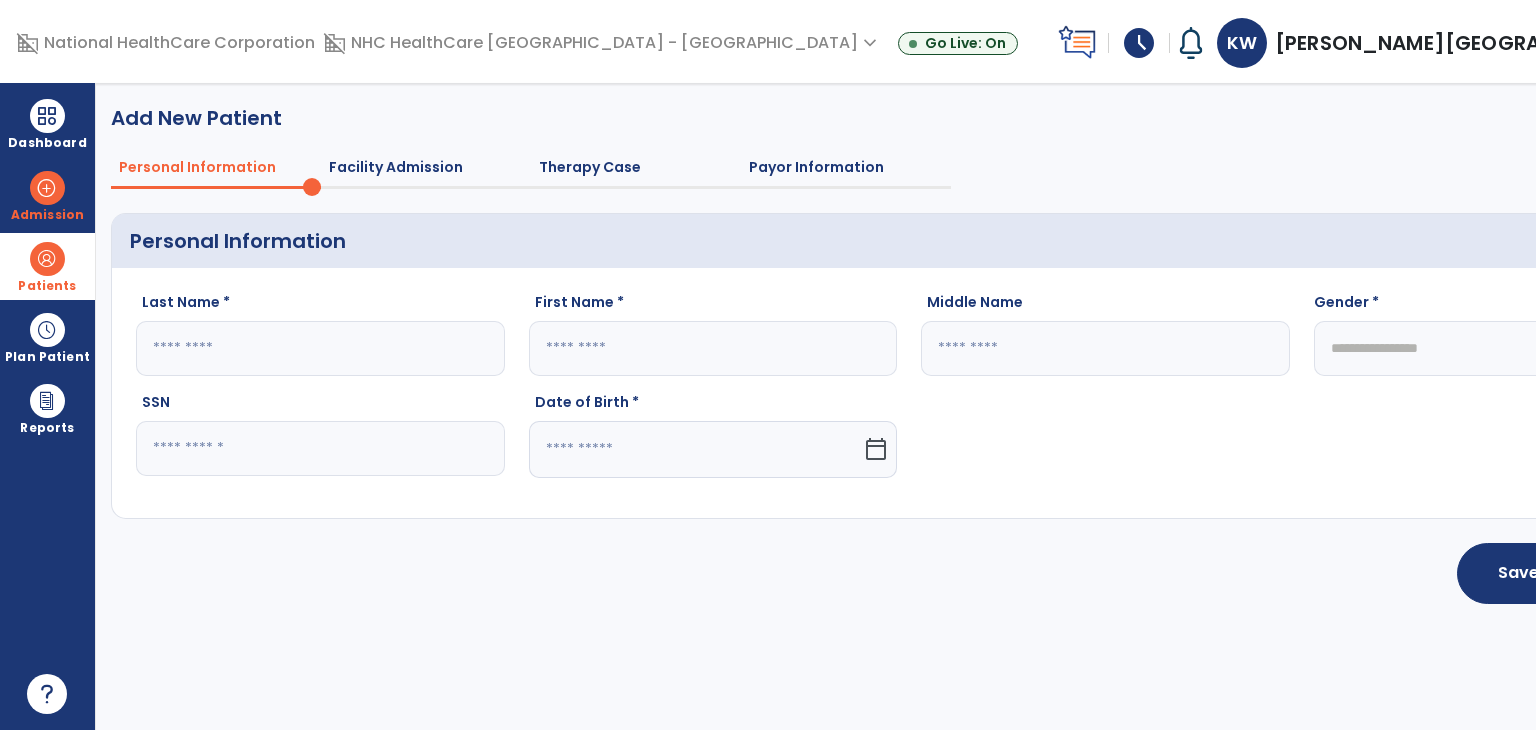 click 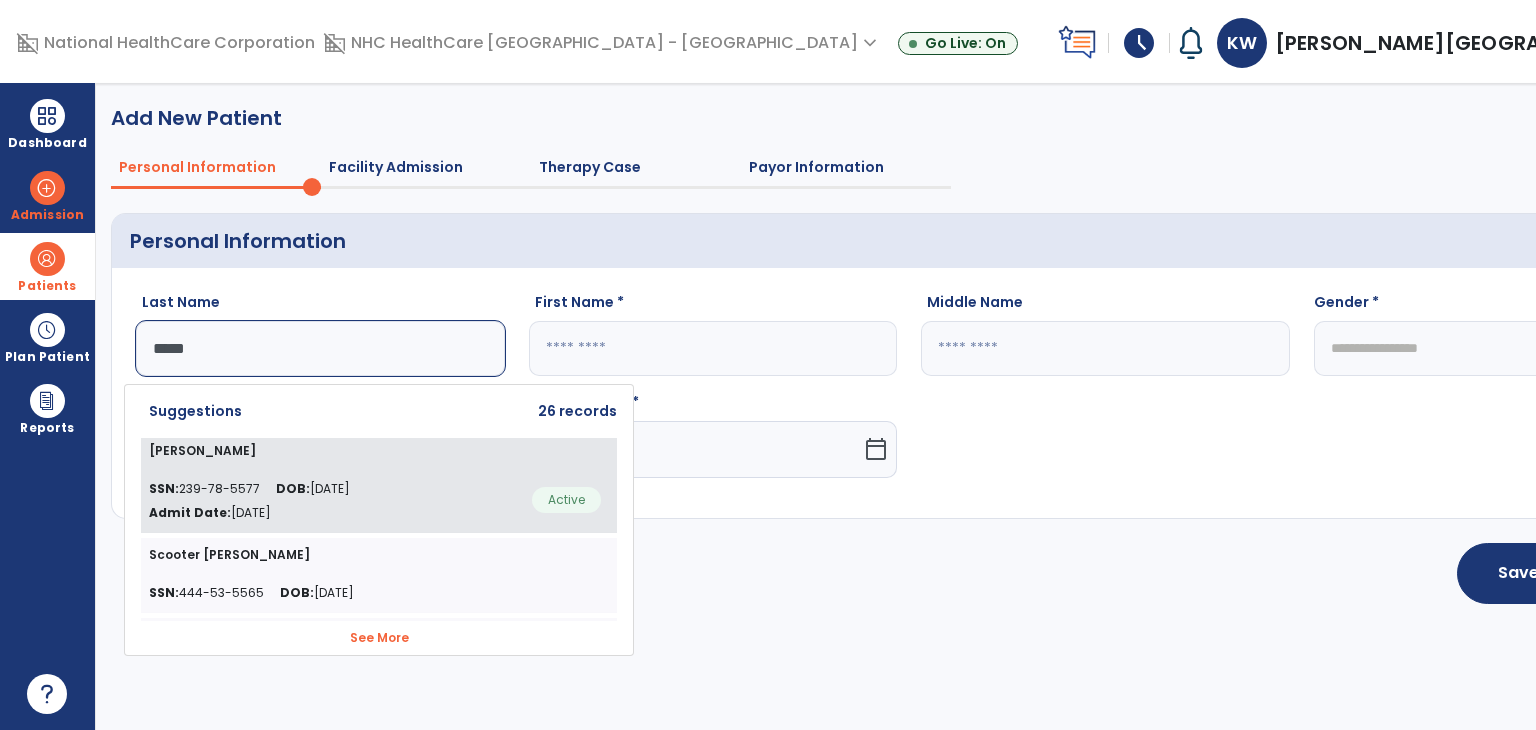 click on "SSN:  239-78-5577 DOB:  [DEMOGRAPHIC_DATA] Admit Date:  [DATE]" 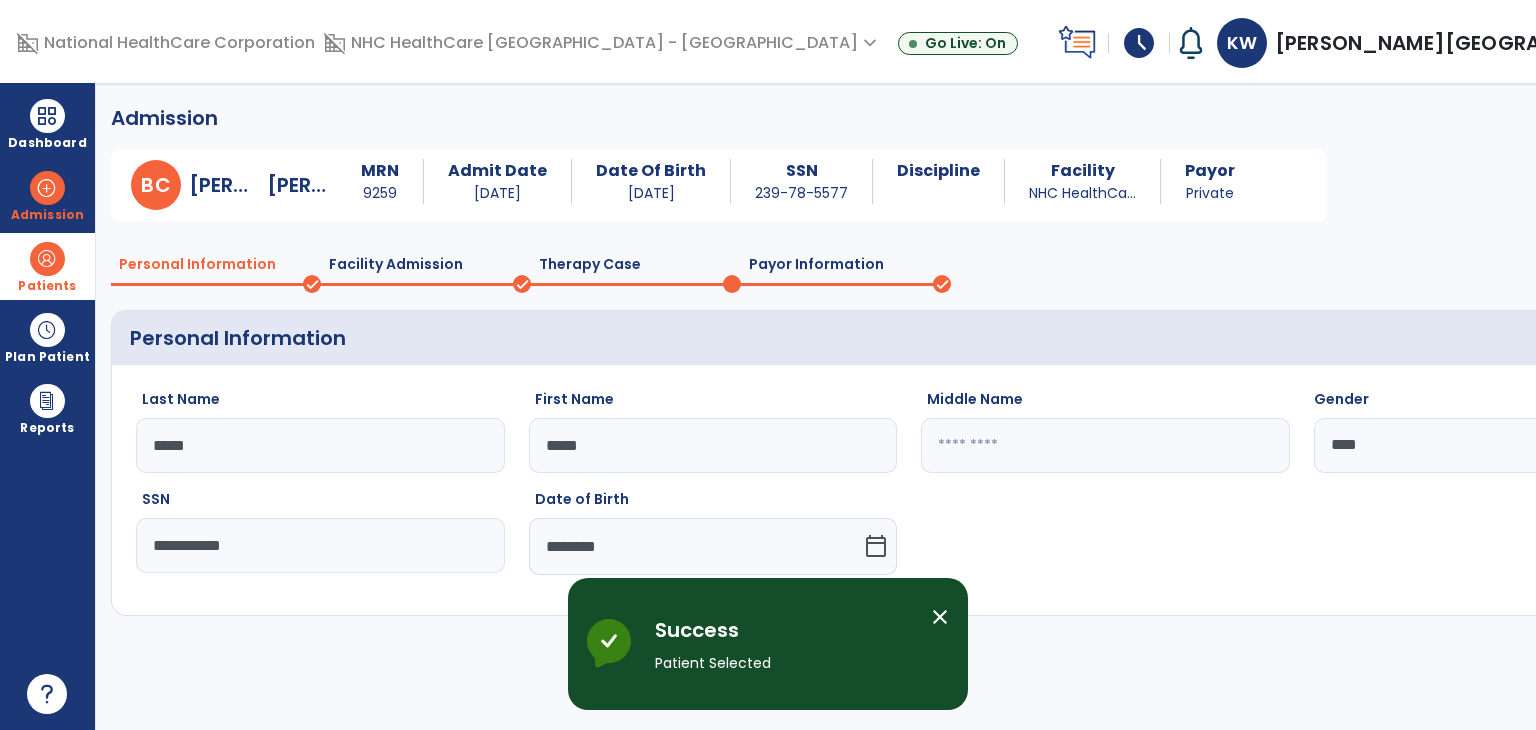 click on "Update >" 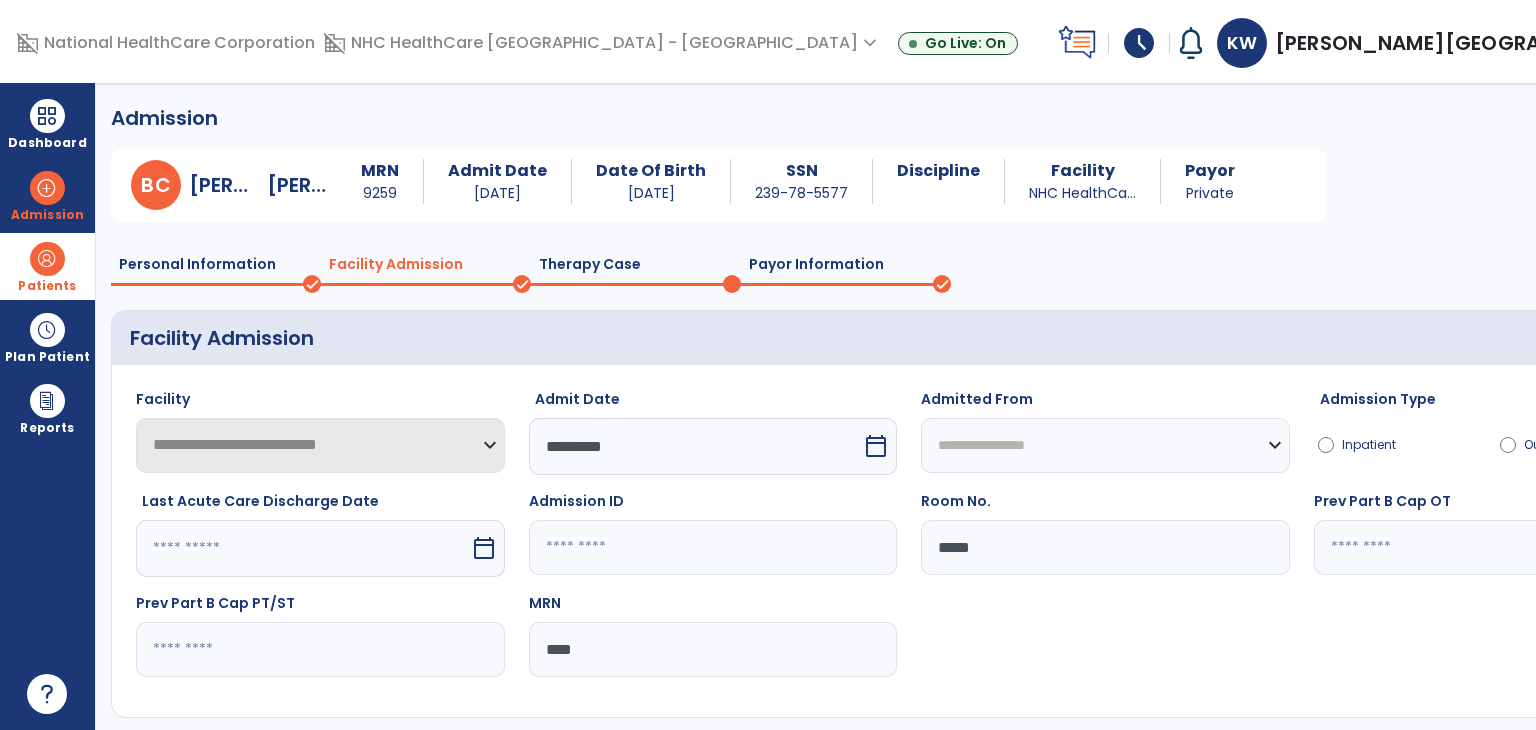 scroll, scrollTop: 96, scrollLeft: 0, axis: vertical 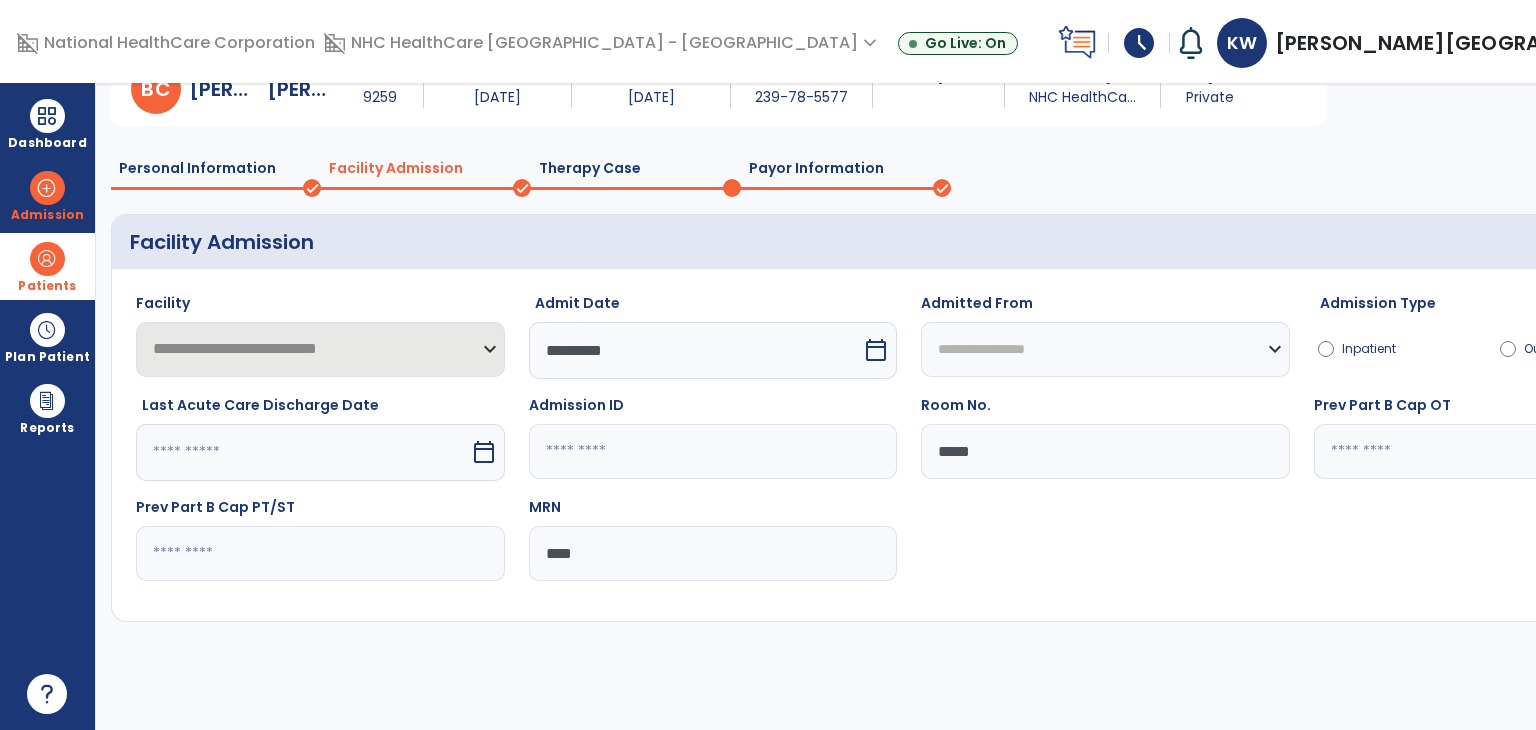 click on "calendar_today" at bounding box center (876, 350) 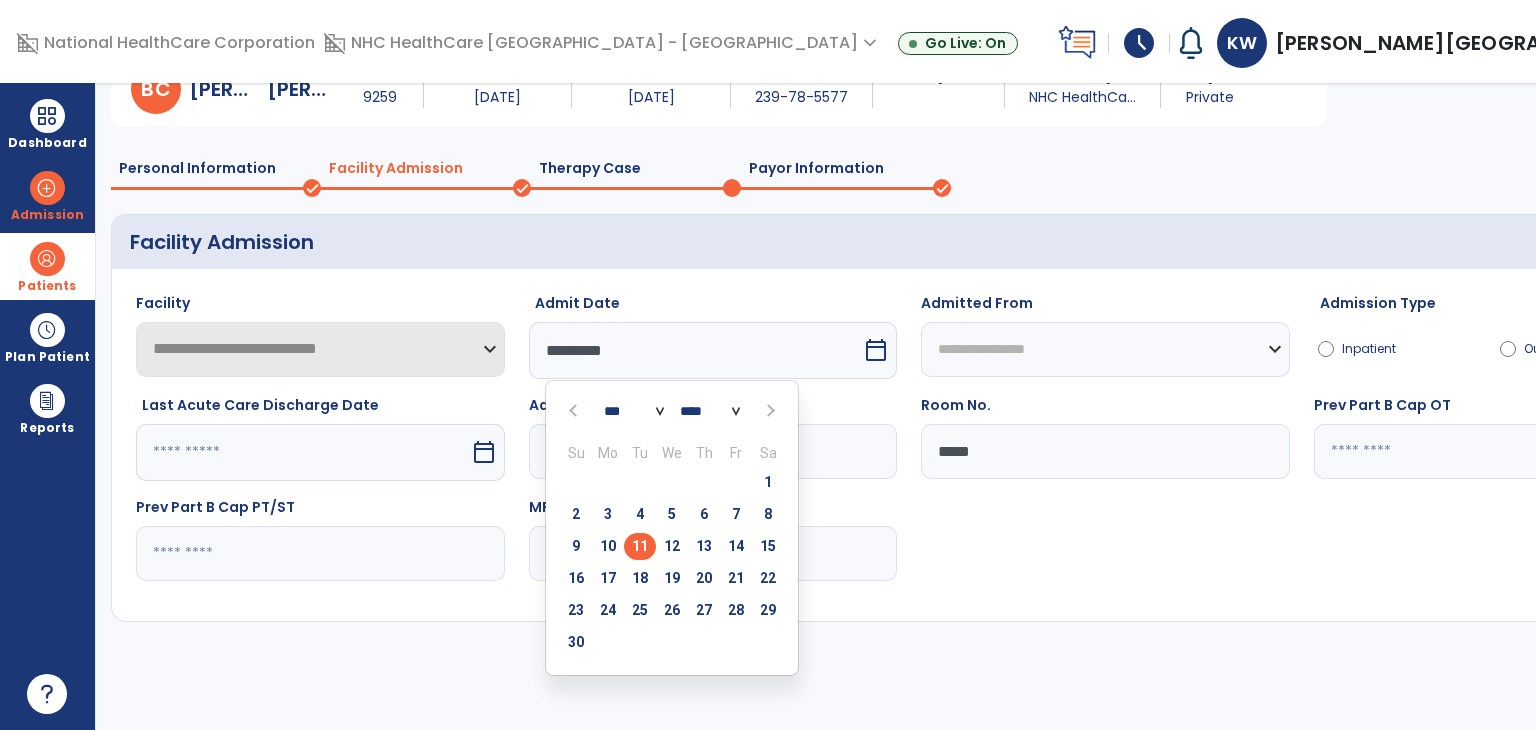 click on "**** **** **** **** **** **** **** **** **** **** **** **** ****" at bounding box center [710, 411] 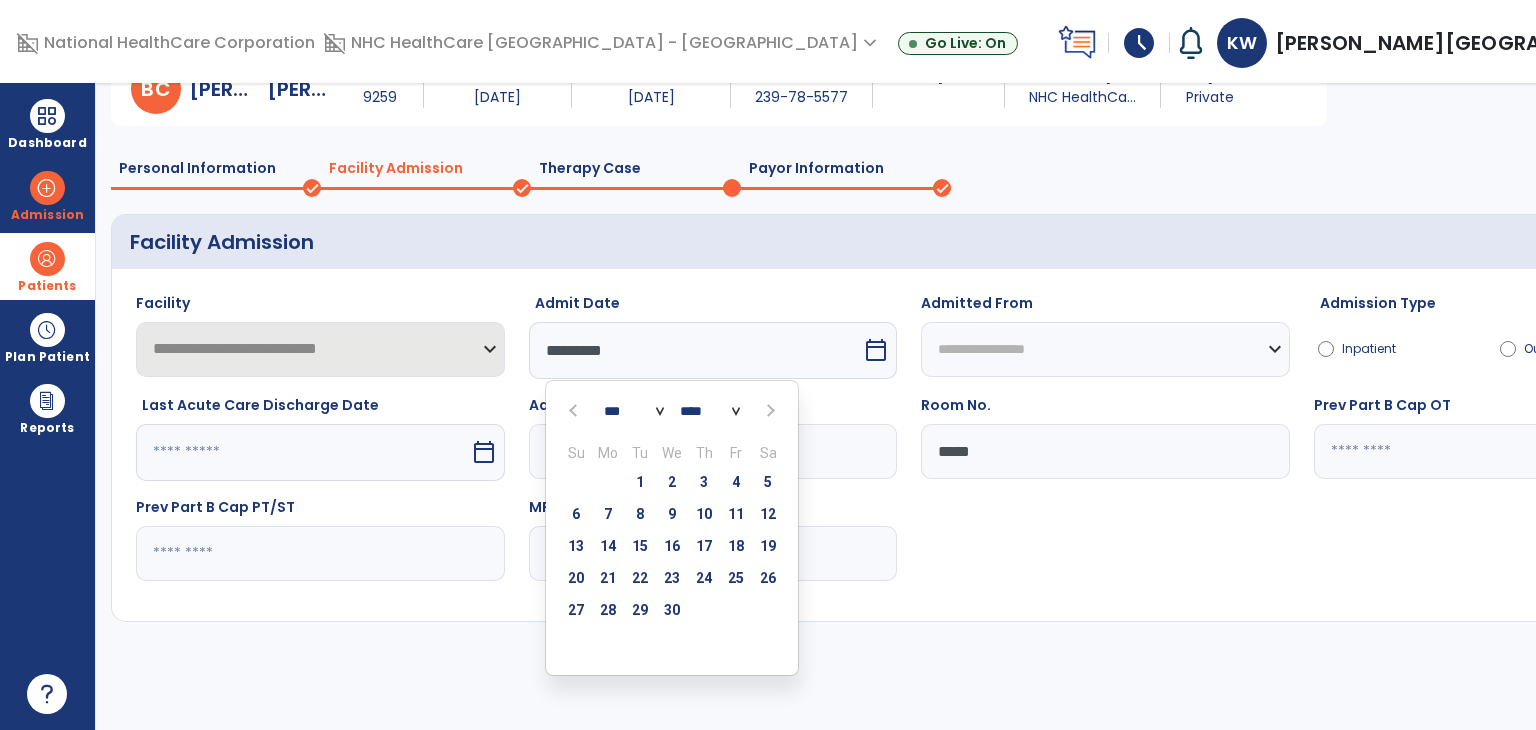 click on "*** *** *** *** *** *** ***" at bounding box center (634, 411) 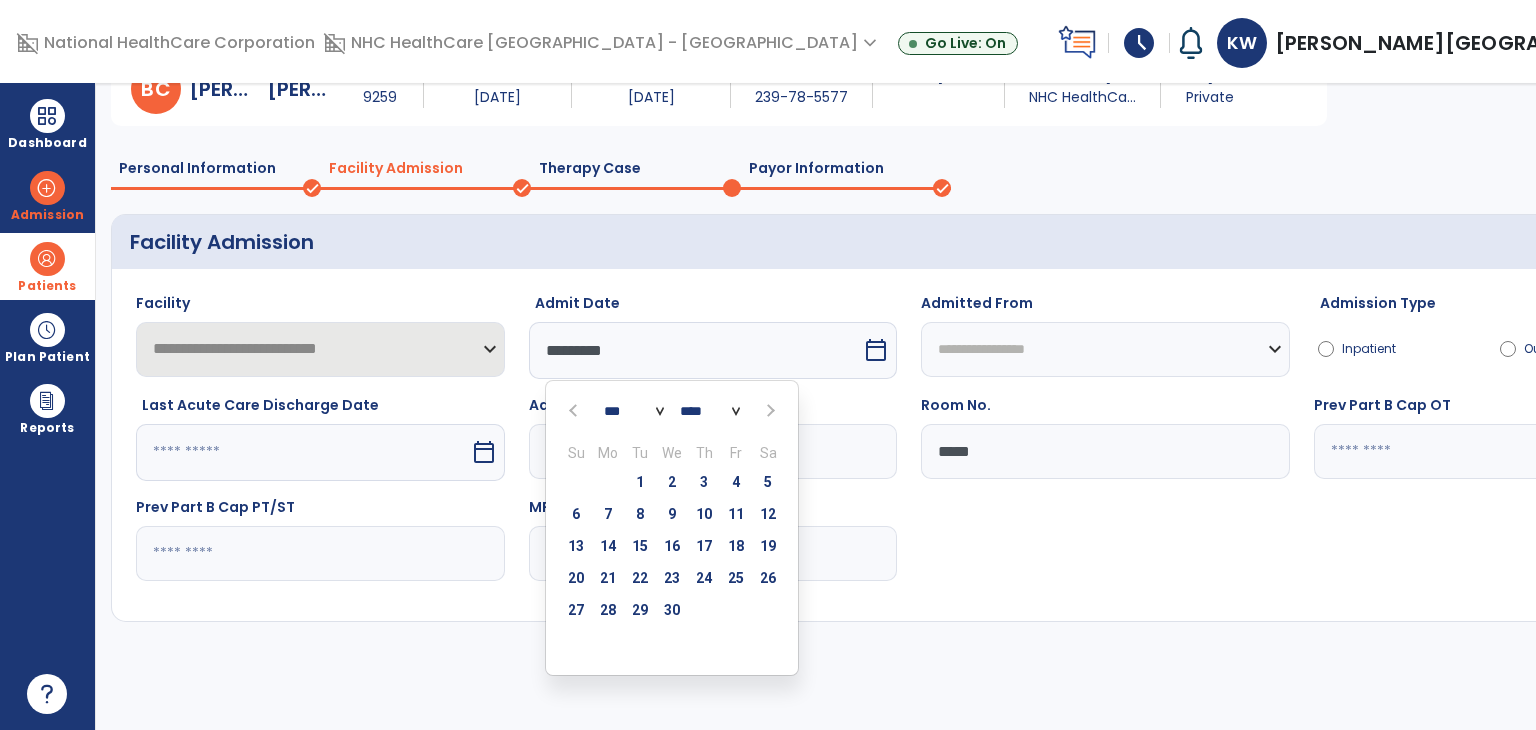 select on "*" 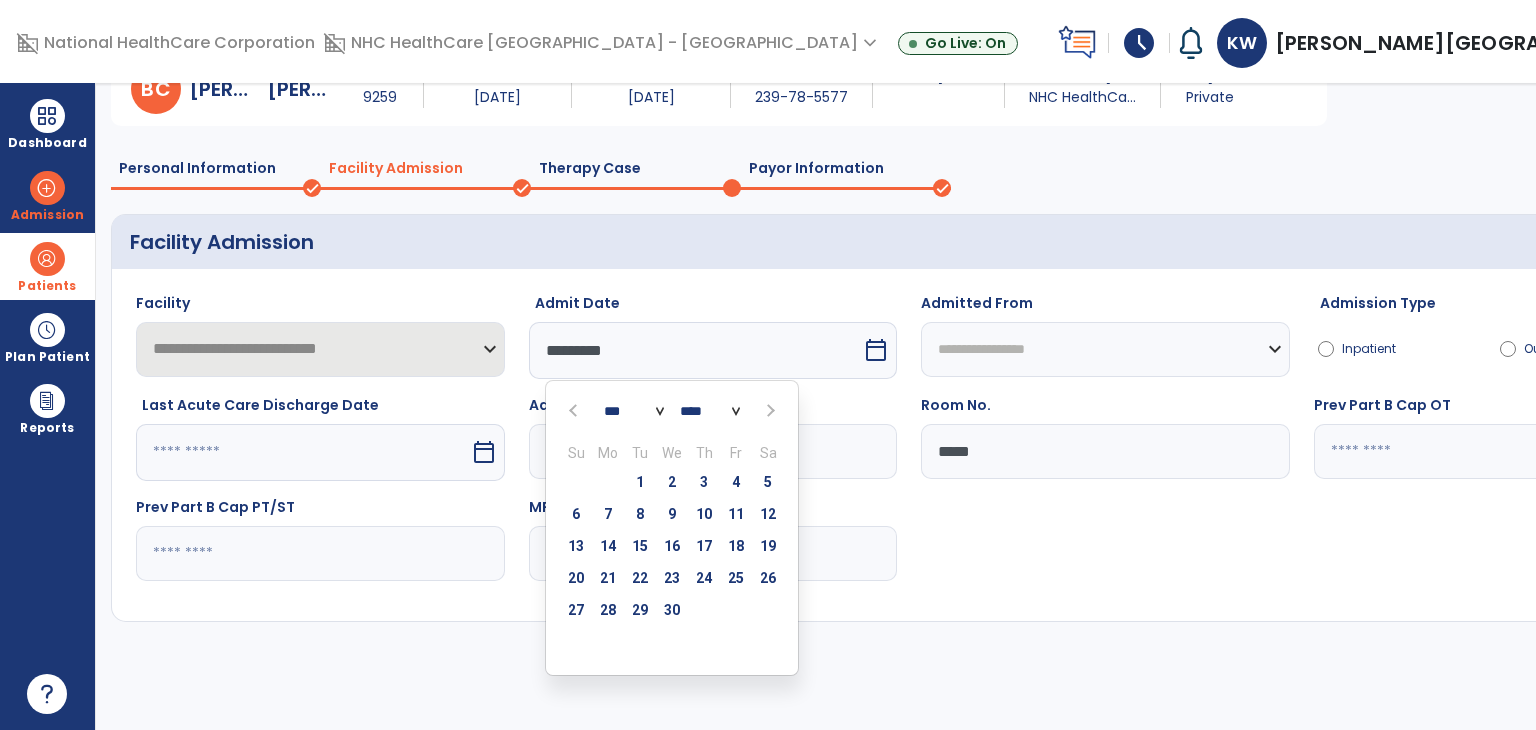 click on "*** *** *** *** *** *** ***" at bounding box center (634, 411) 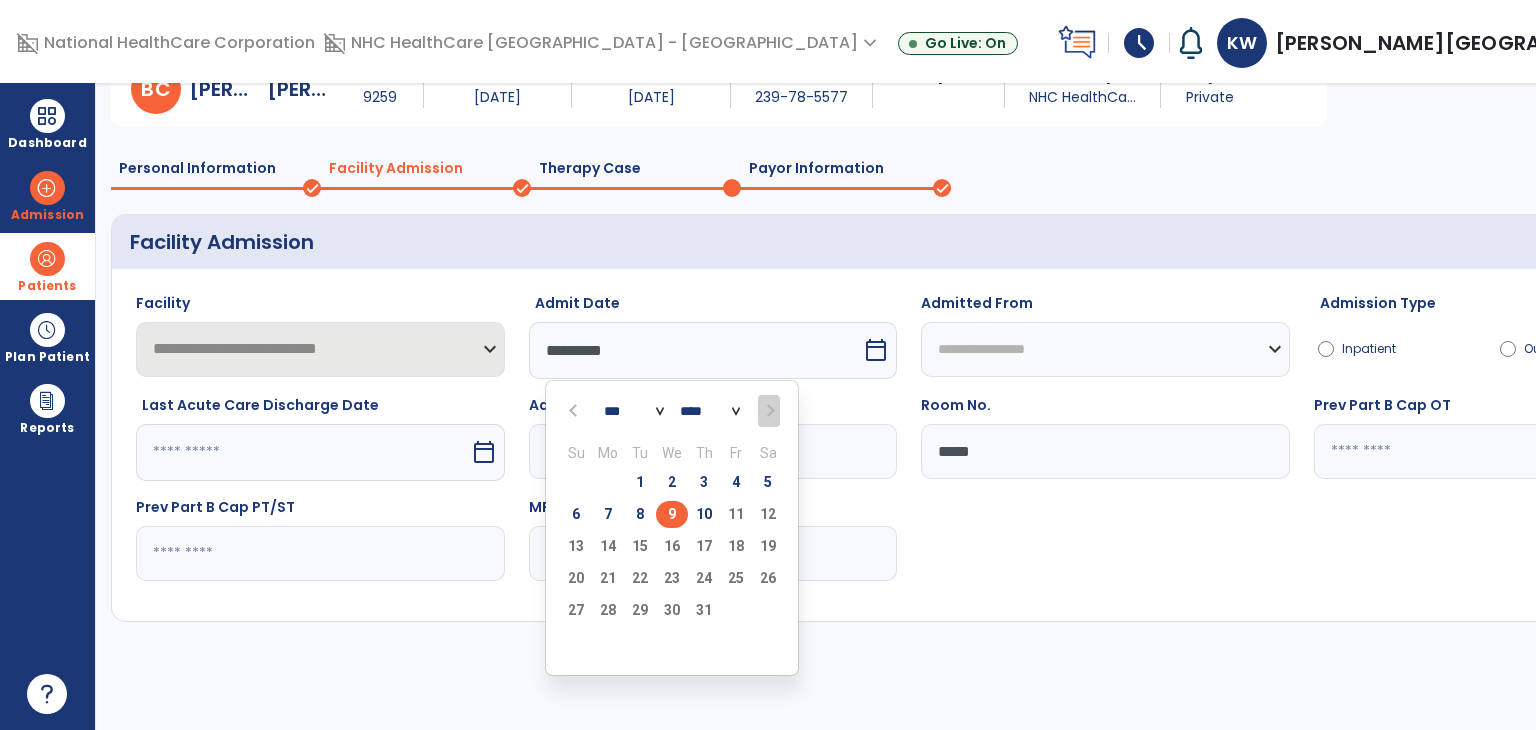 click on "9" at bounding box center (672, 514) 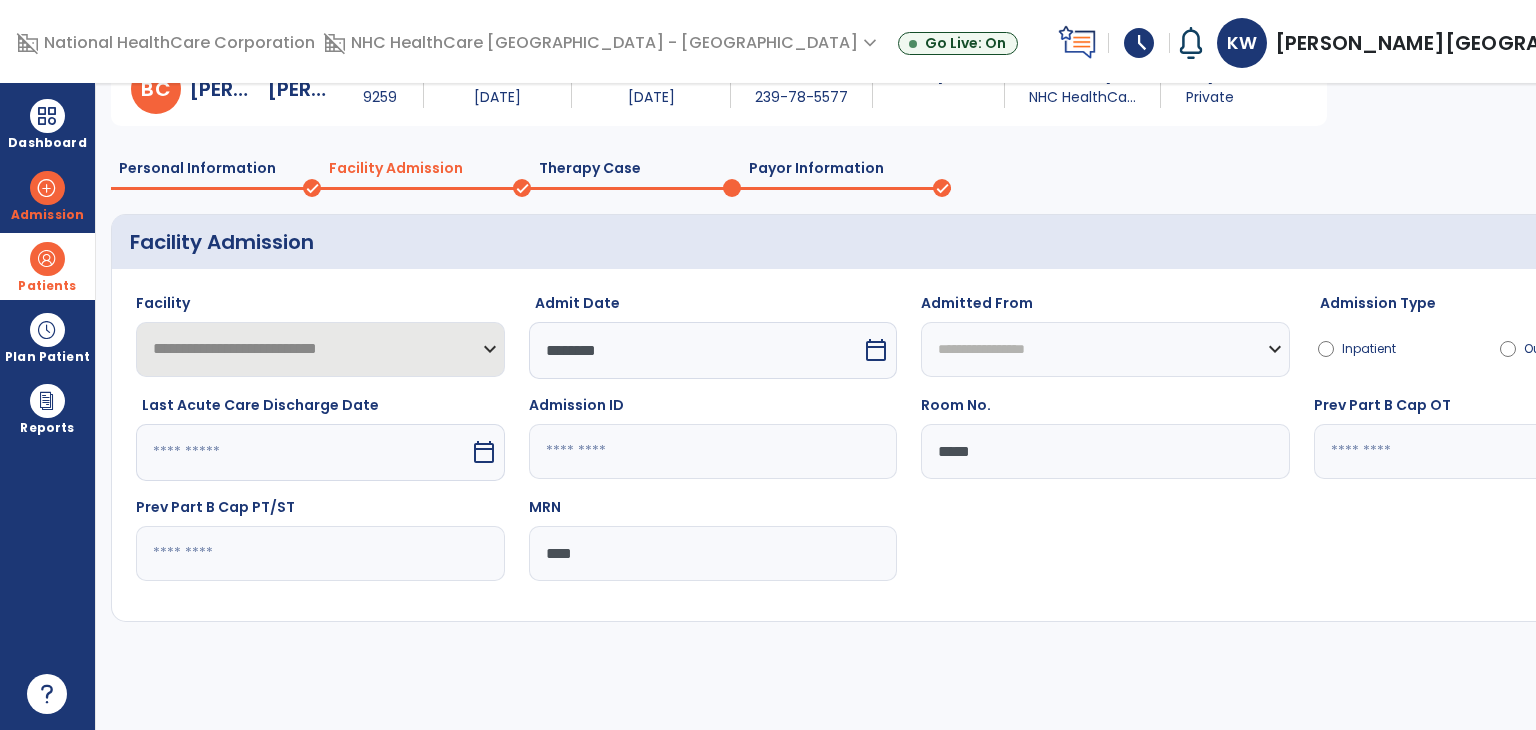 click on "Update >" 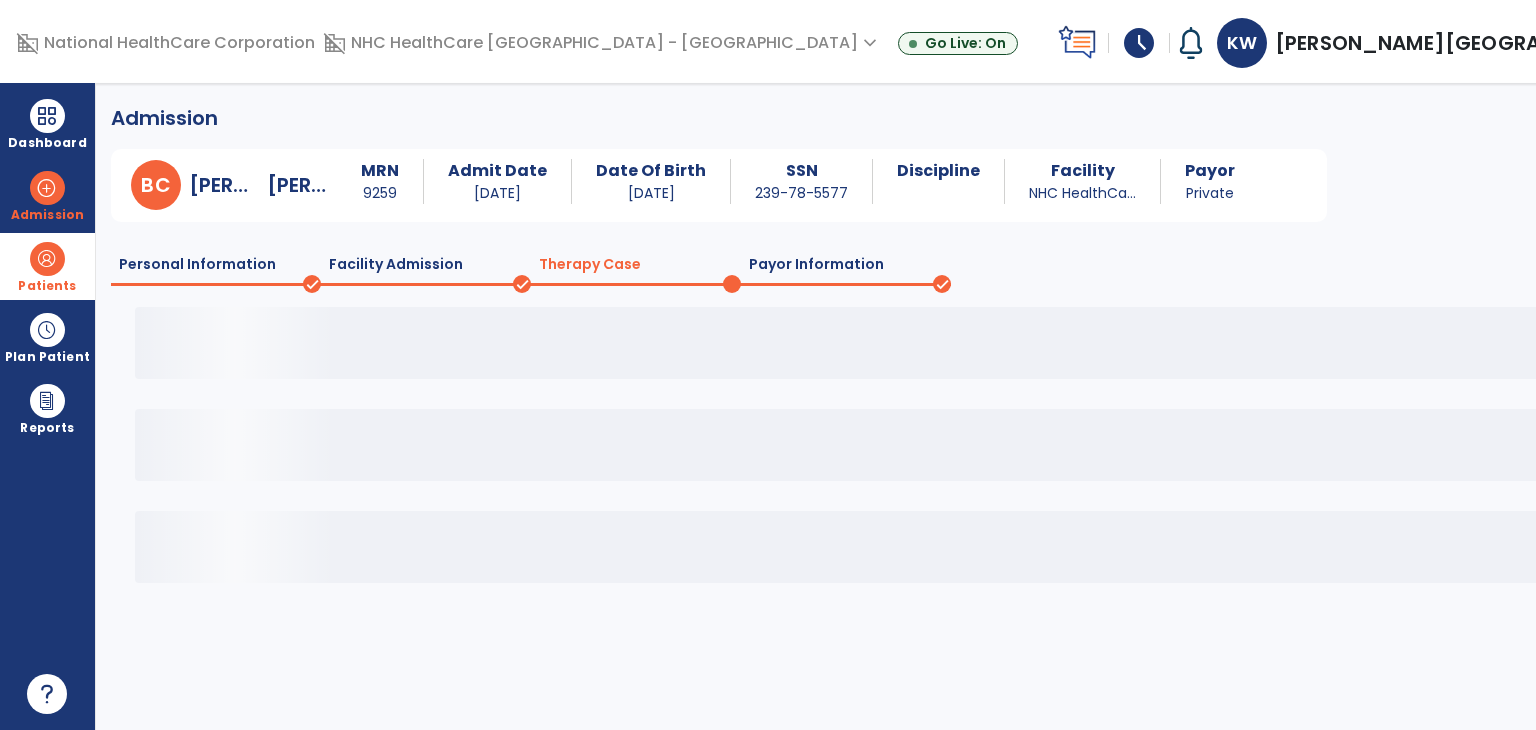scroll, scrollTop: 0, scrollLeft: 0, axis: both 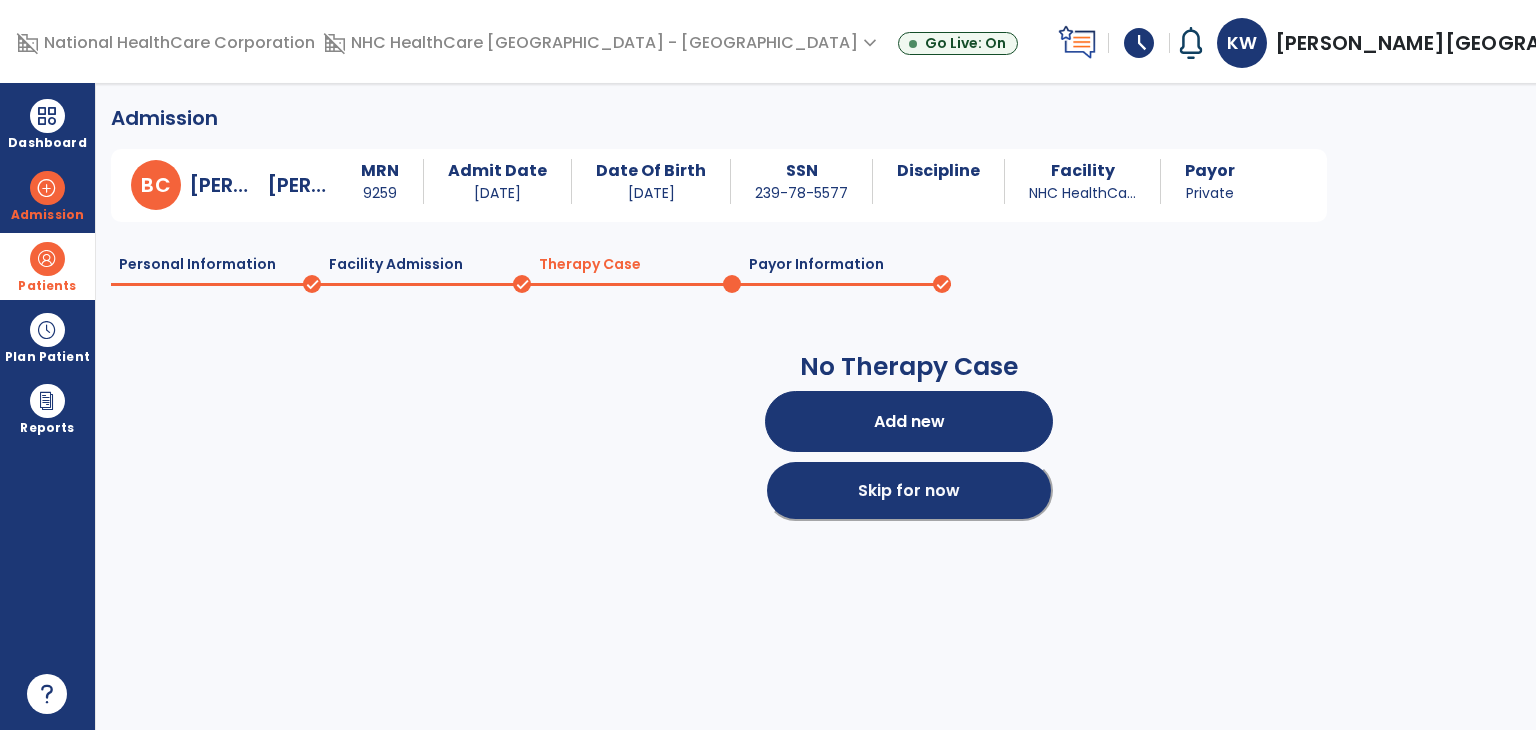 click on "Skip for now" at bounding box center (909, 490) 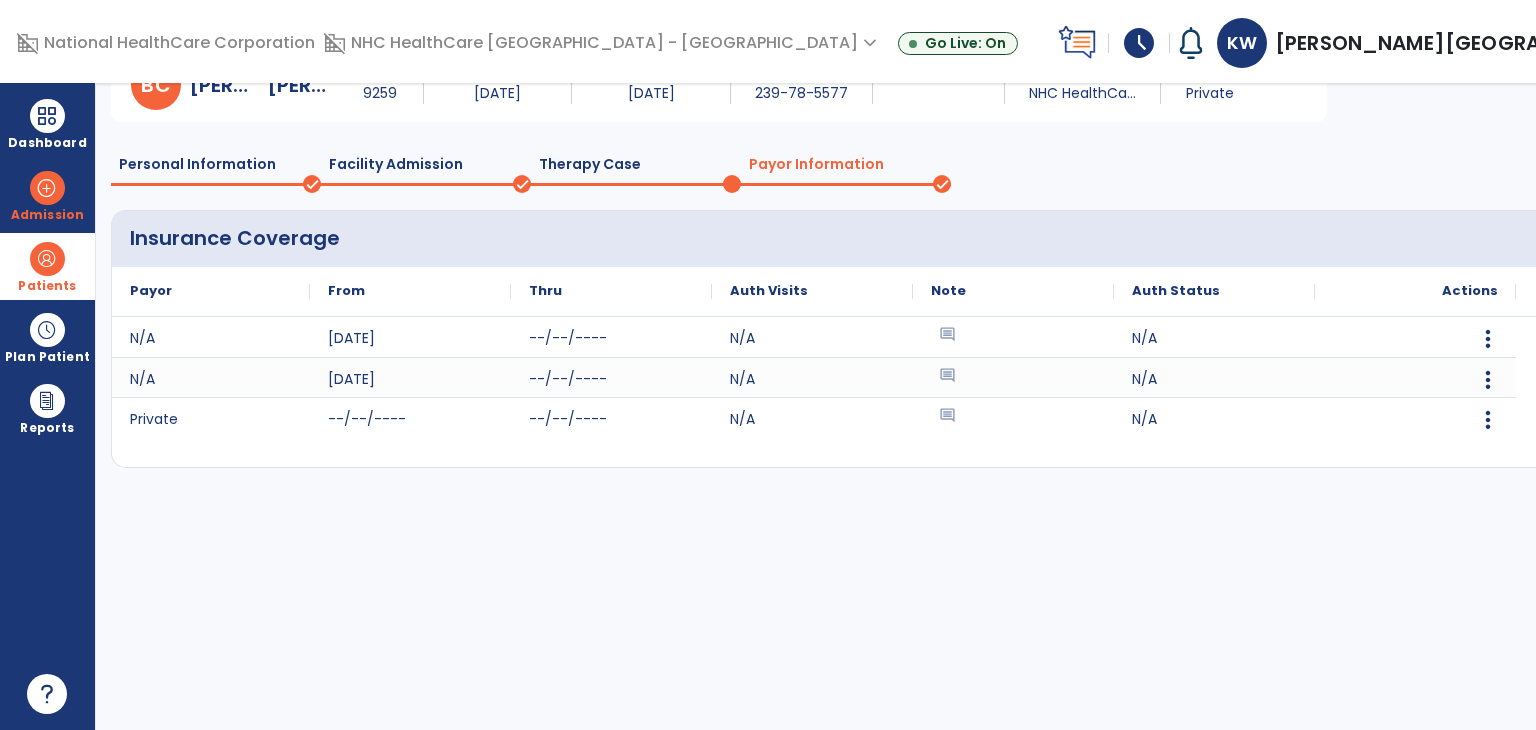 scroll, scrollTop: 104, scrollLeft: 0, axis: vertical 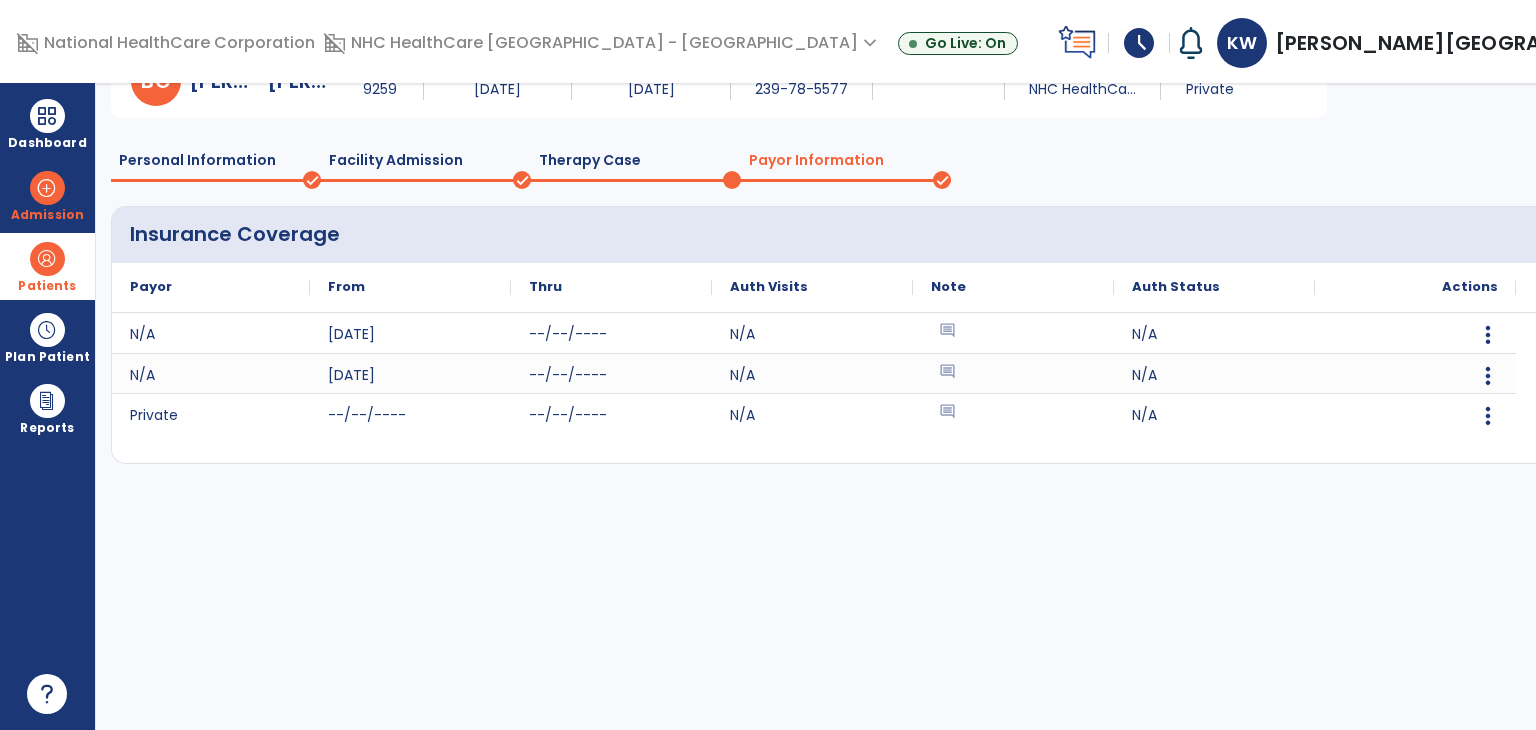 click on "Continue" 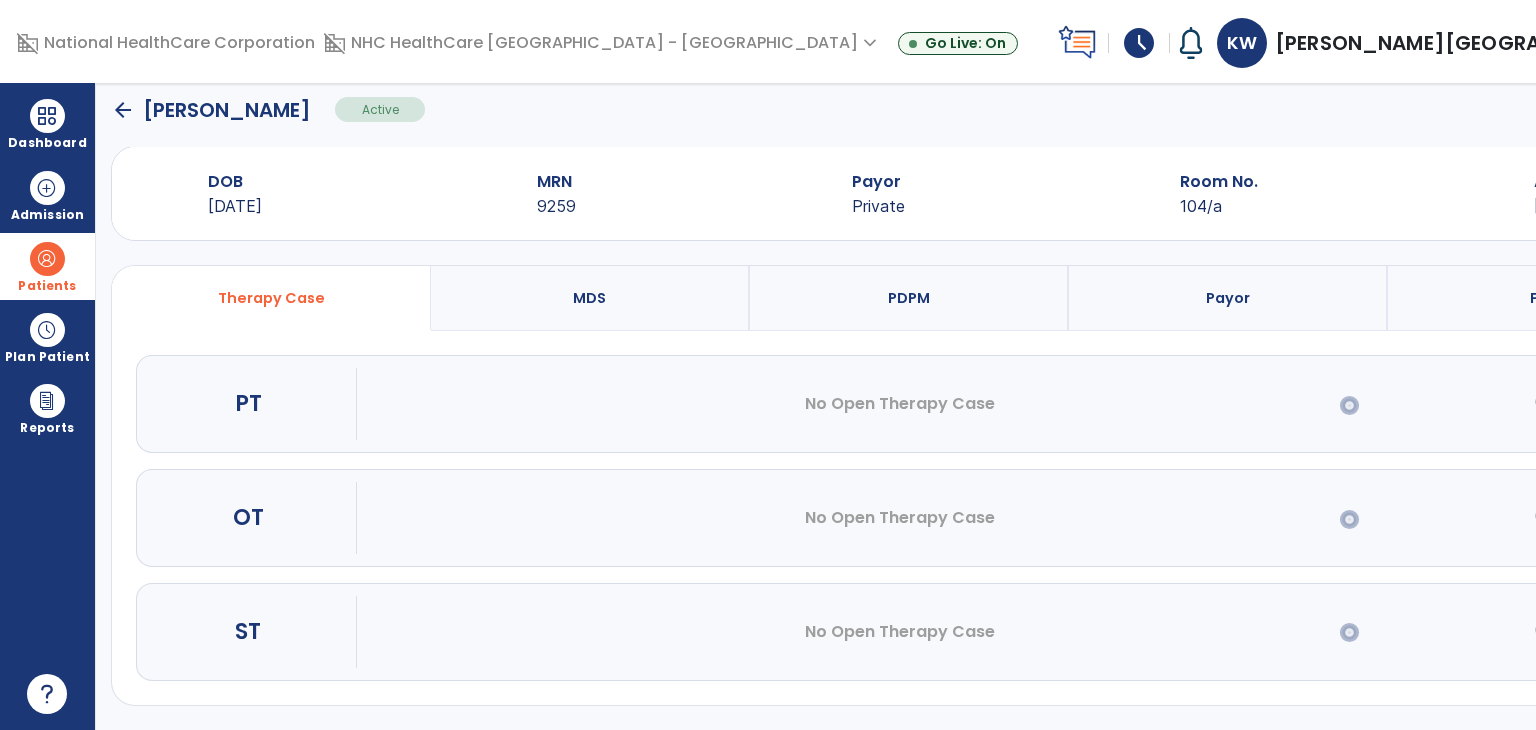 scroll, scrollTop: 28, scrollLeft: 0, axis: vertical 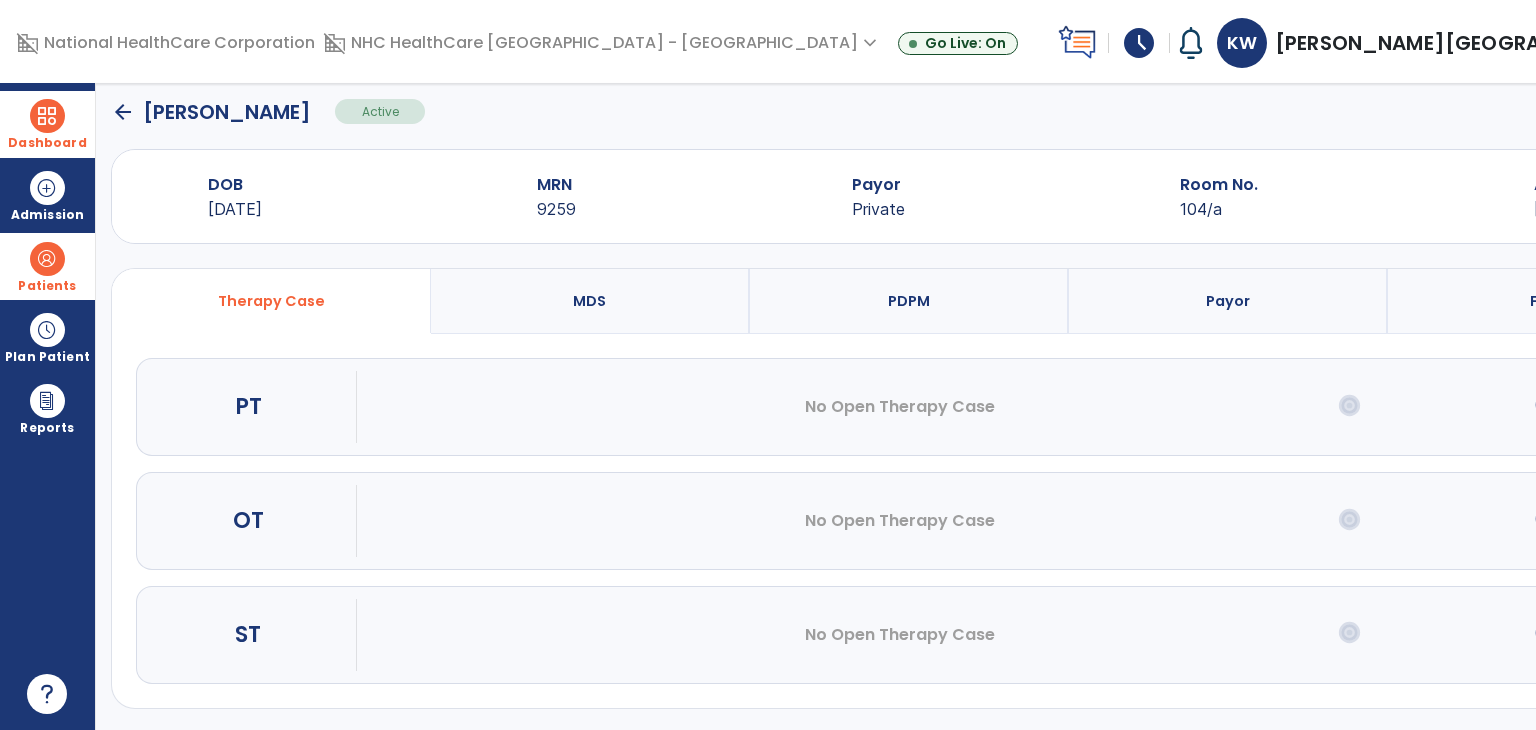 click on "Dashboard" at bounding box center (47, 124) 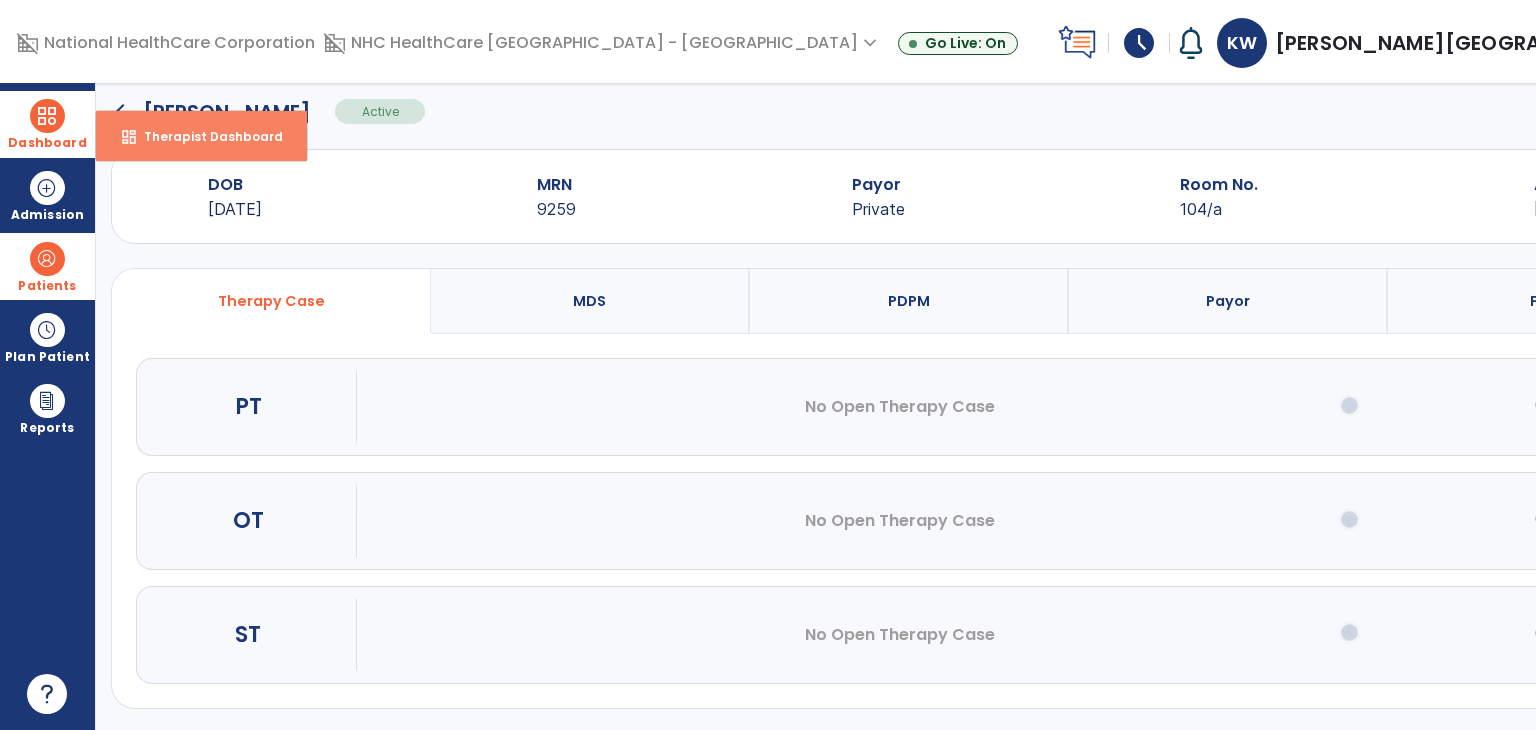 click on "dashboard  Therapist Dashboard" at bounding box center (201, 136) 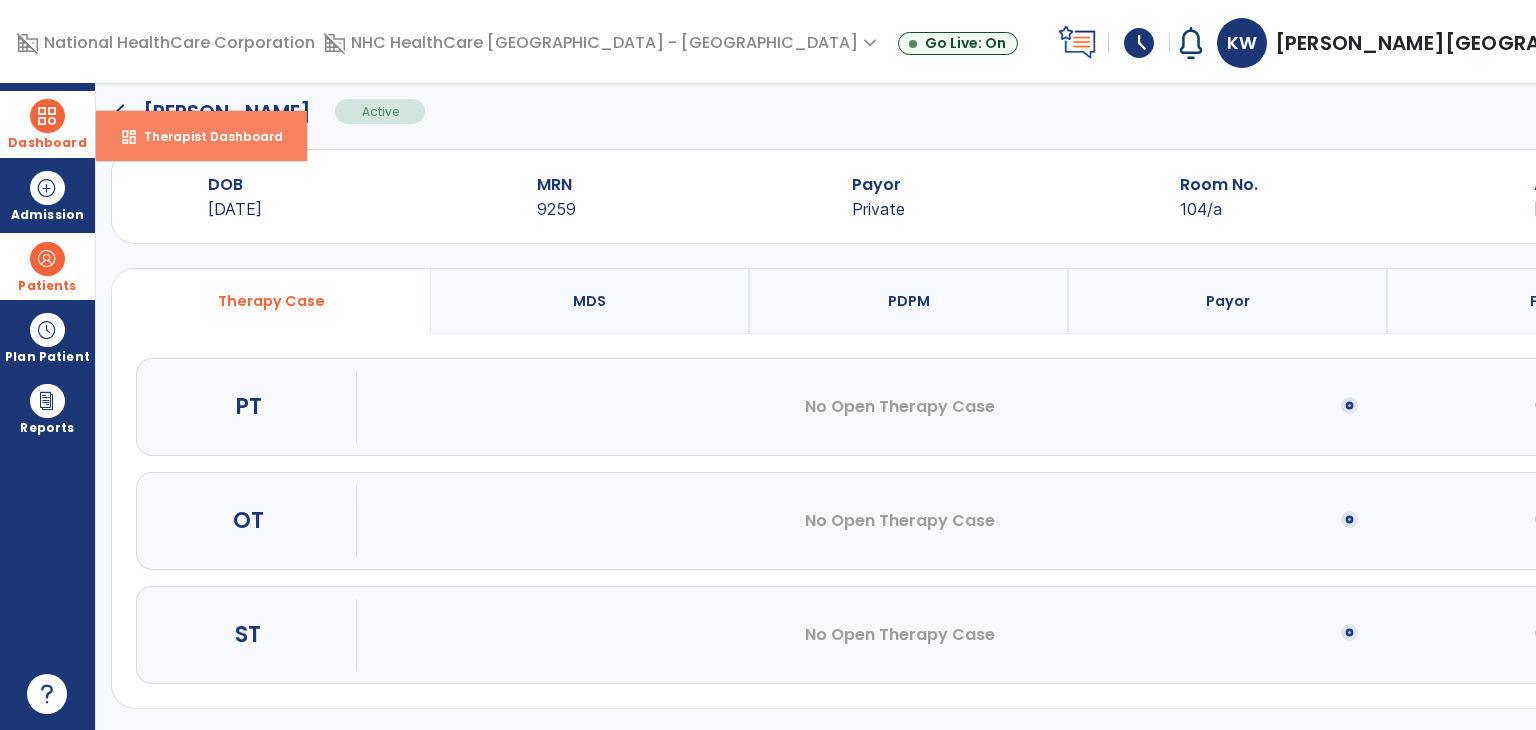 select on "****" 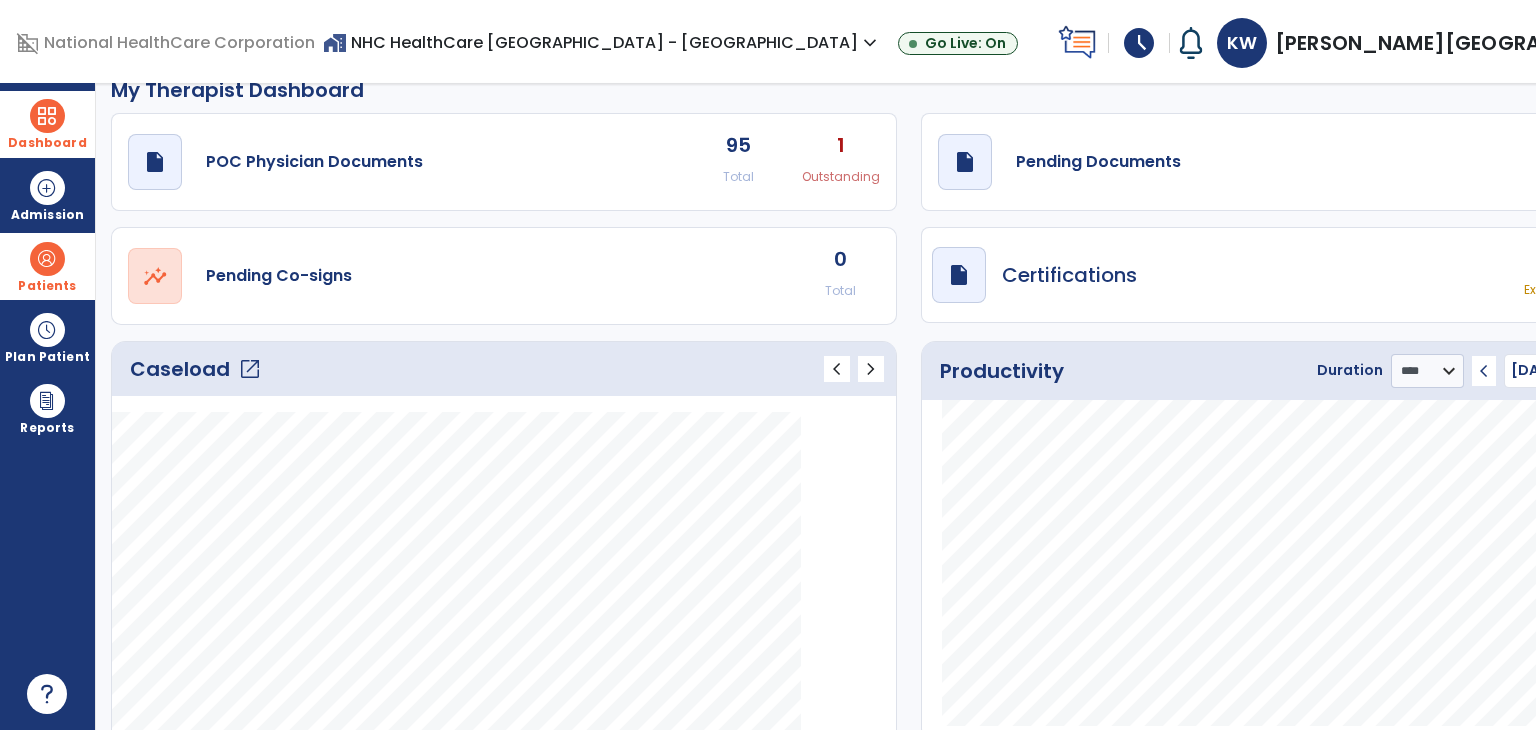 click at bounding box center [47, 259] 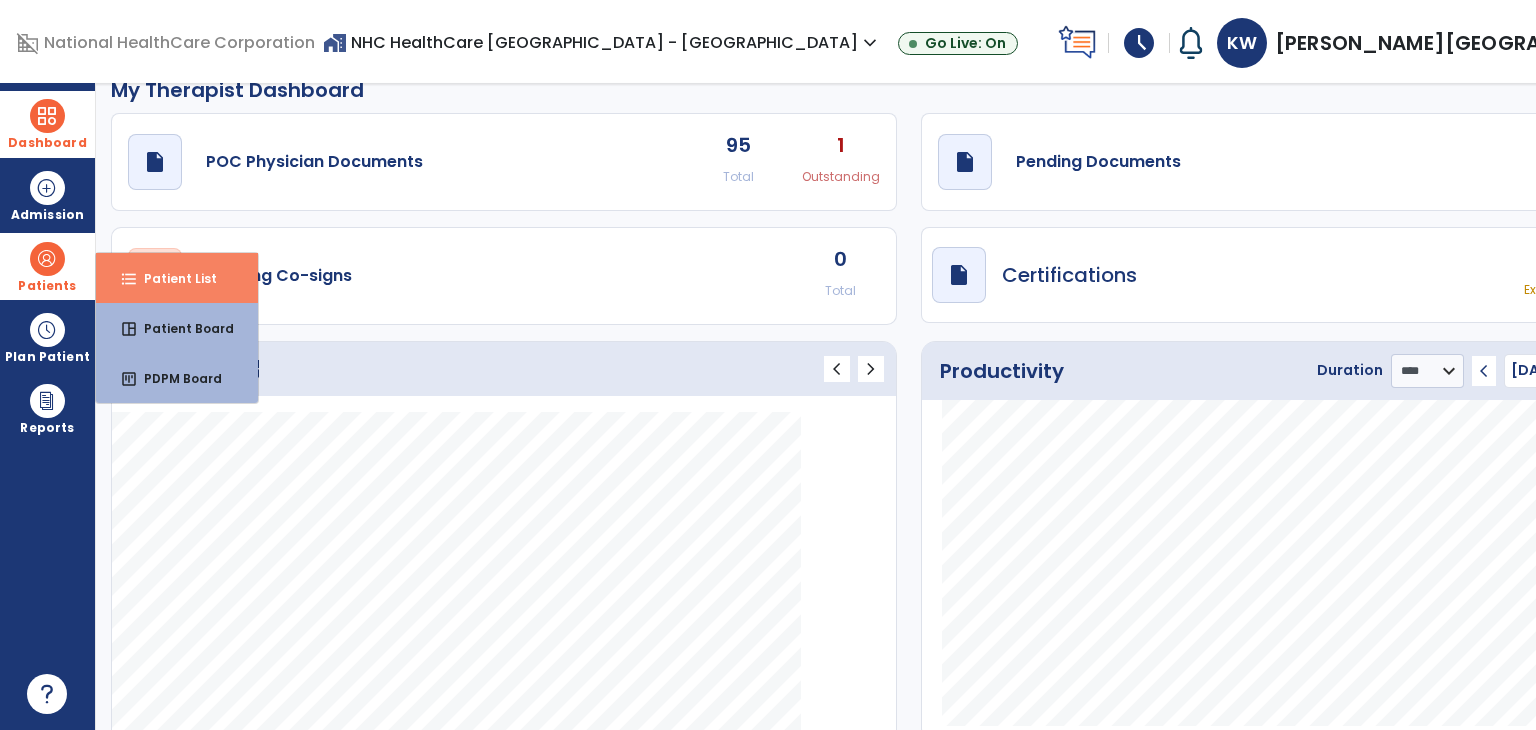 click on "format_list_bulleted  Patient List" at bounding box center [177, 278] 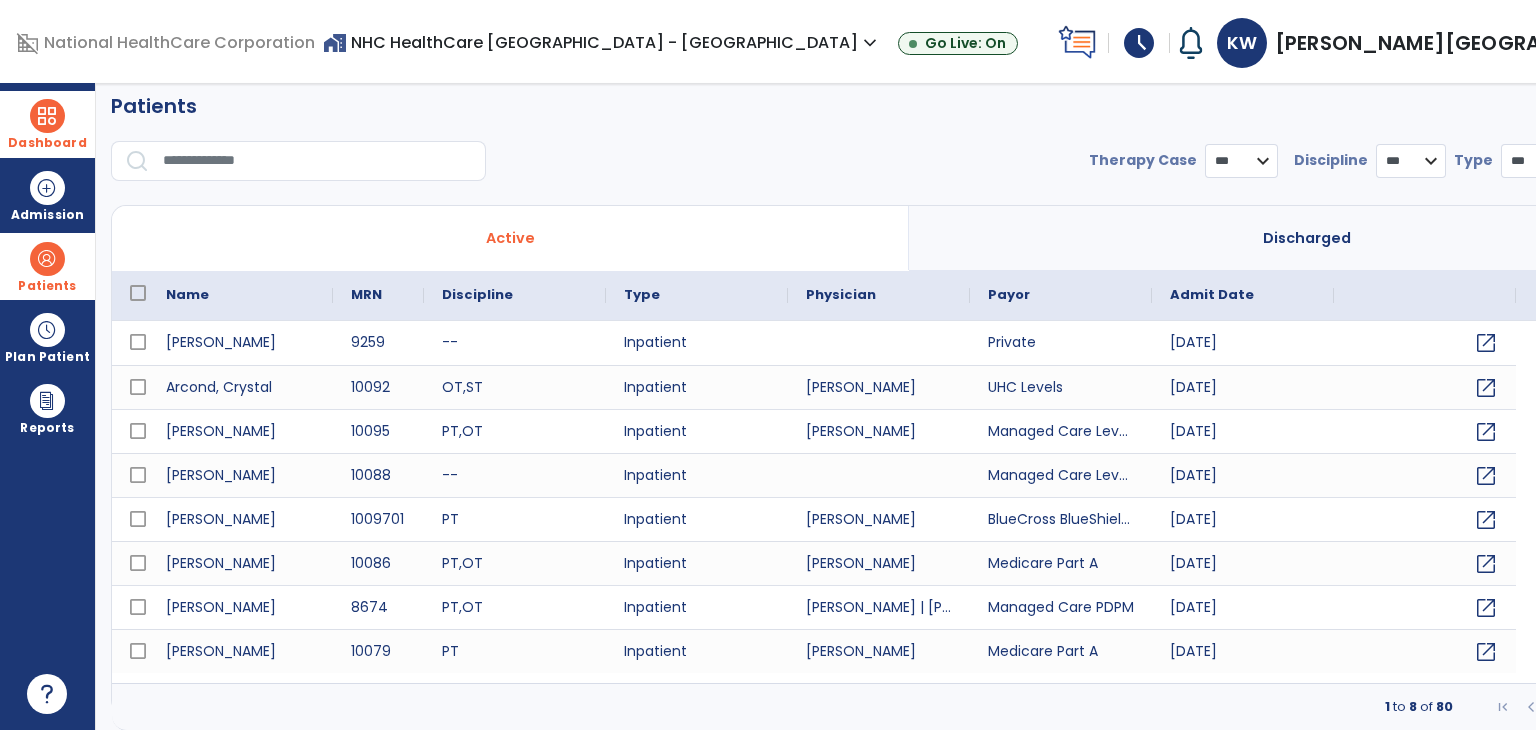 click on "Dashboard  dashboard  Therapist Dashboard" at bounding box center (47, 124) 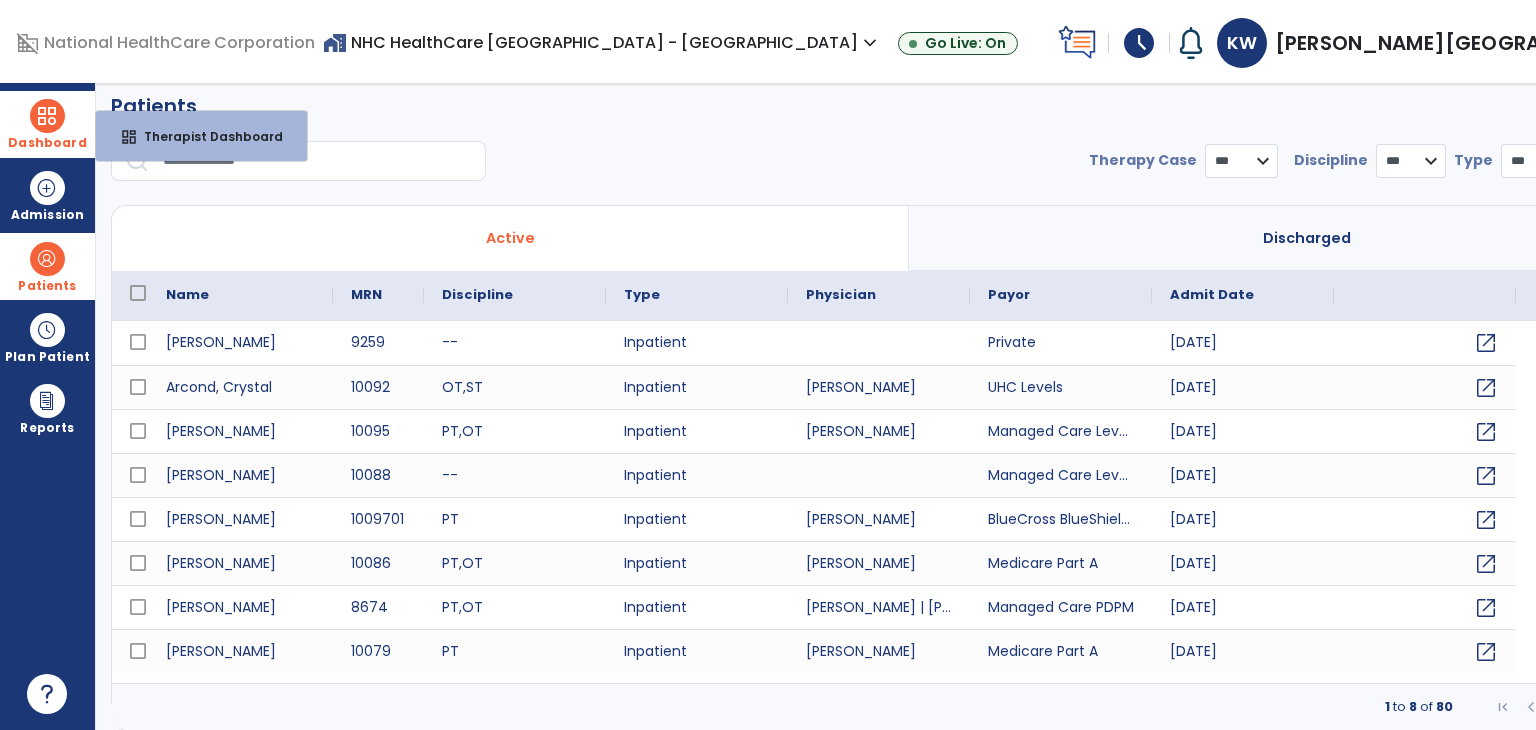 click on "Therapist Dashboard" at bounding box center (205, 136) 